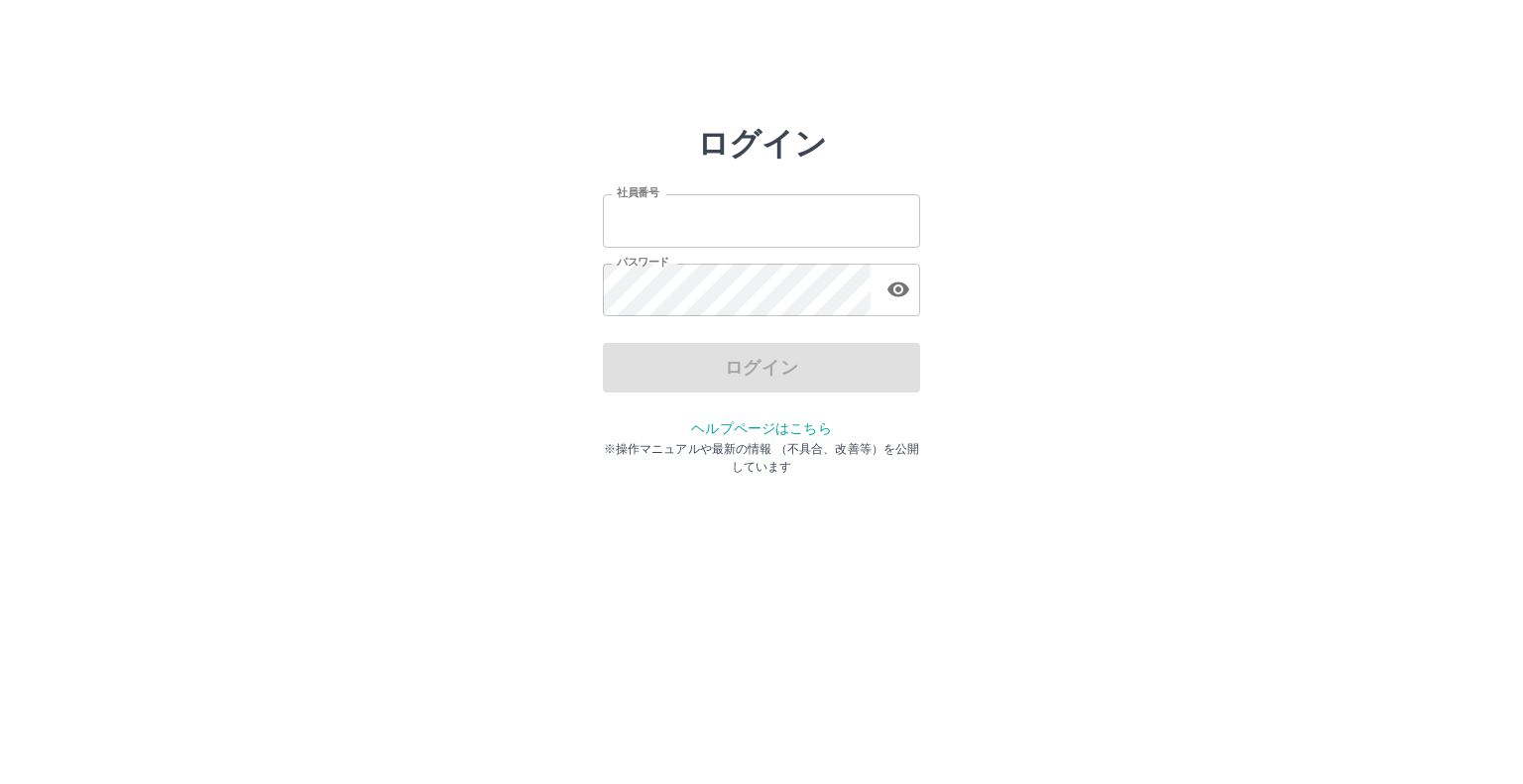 scroll, scrollTop: 0, scrollLeft: 0, axis: both 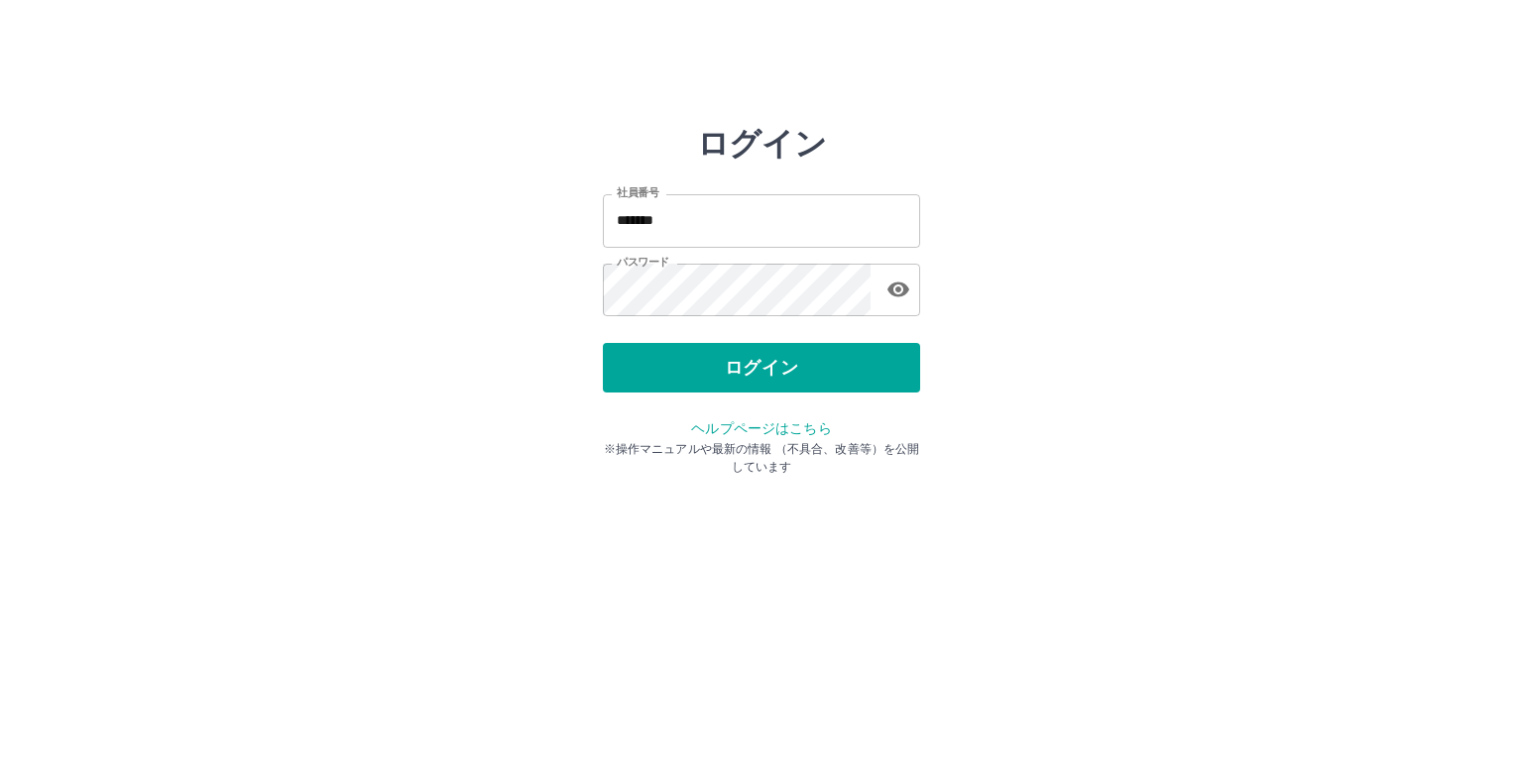 click on "ログイン" at bounding box center [762, 368] 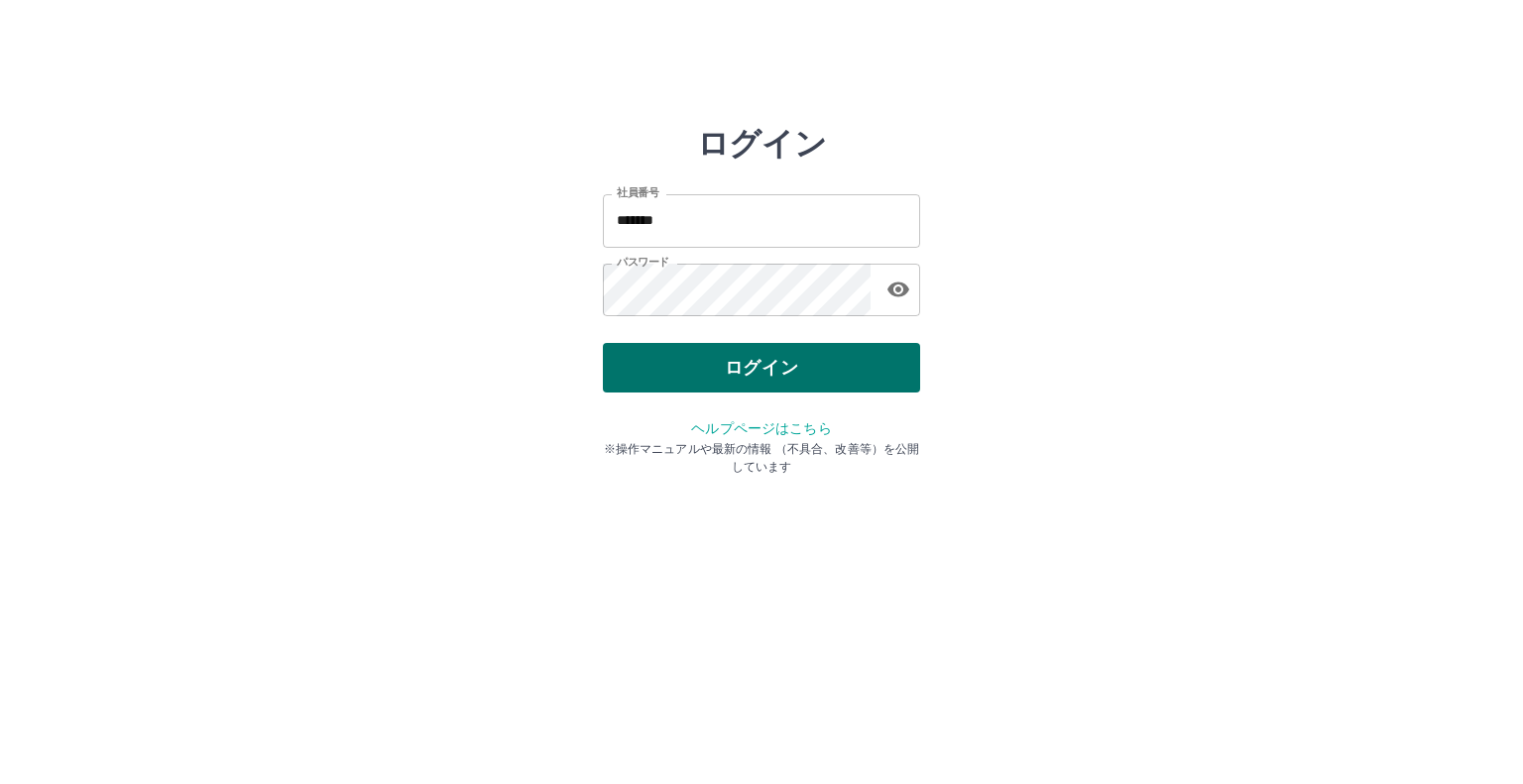 click on "ログイン" at bounding box center (762, 368) 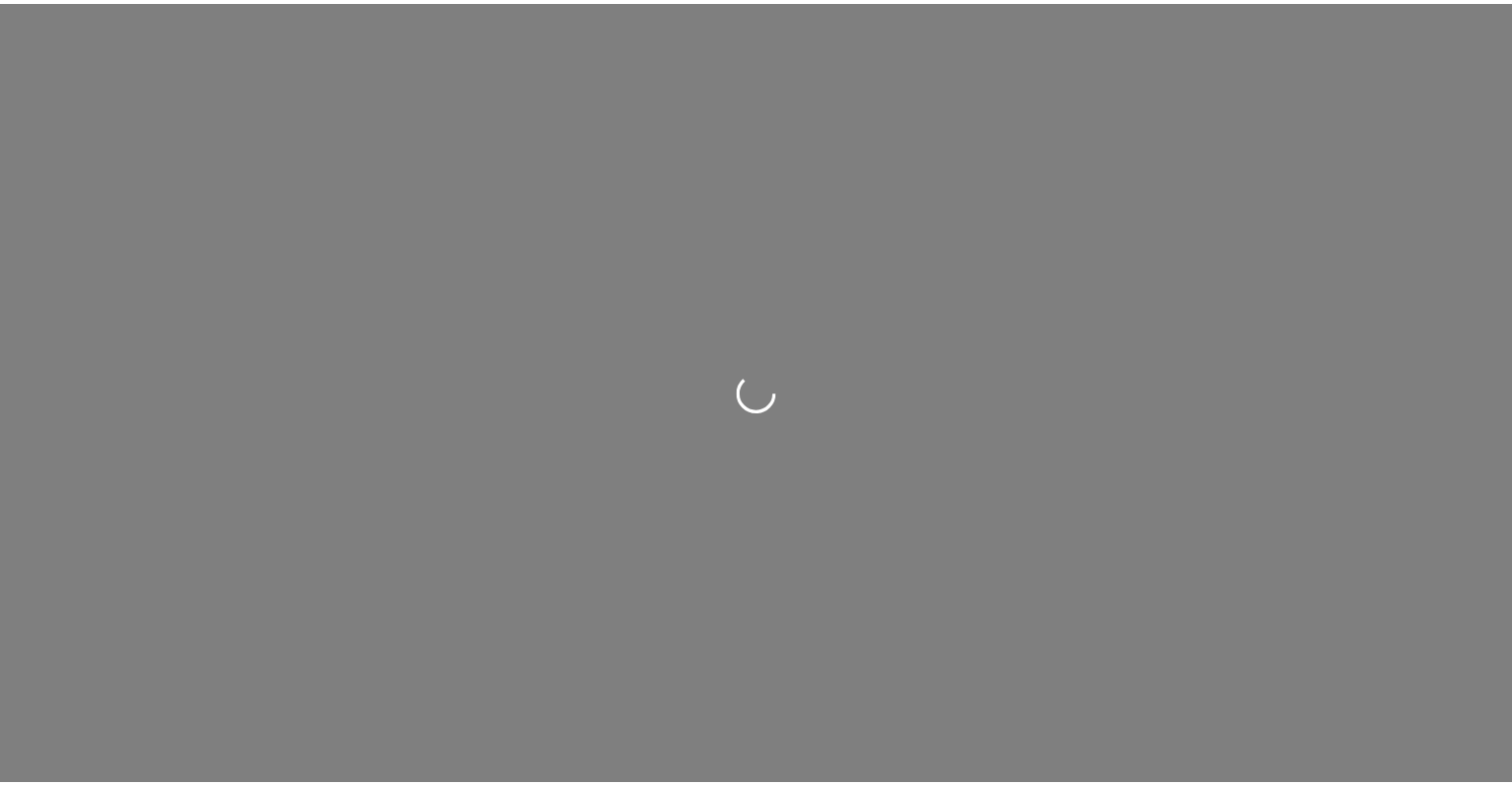 scroll, scrollTop: 0, scrollLeft: 0, axis: both 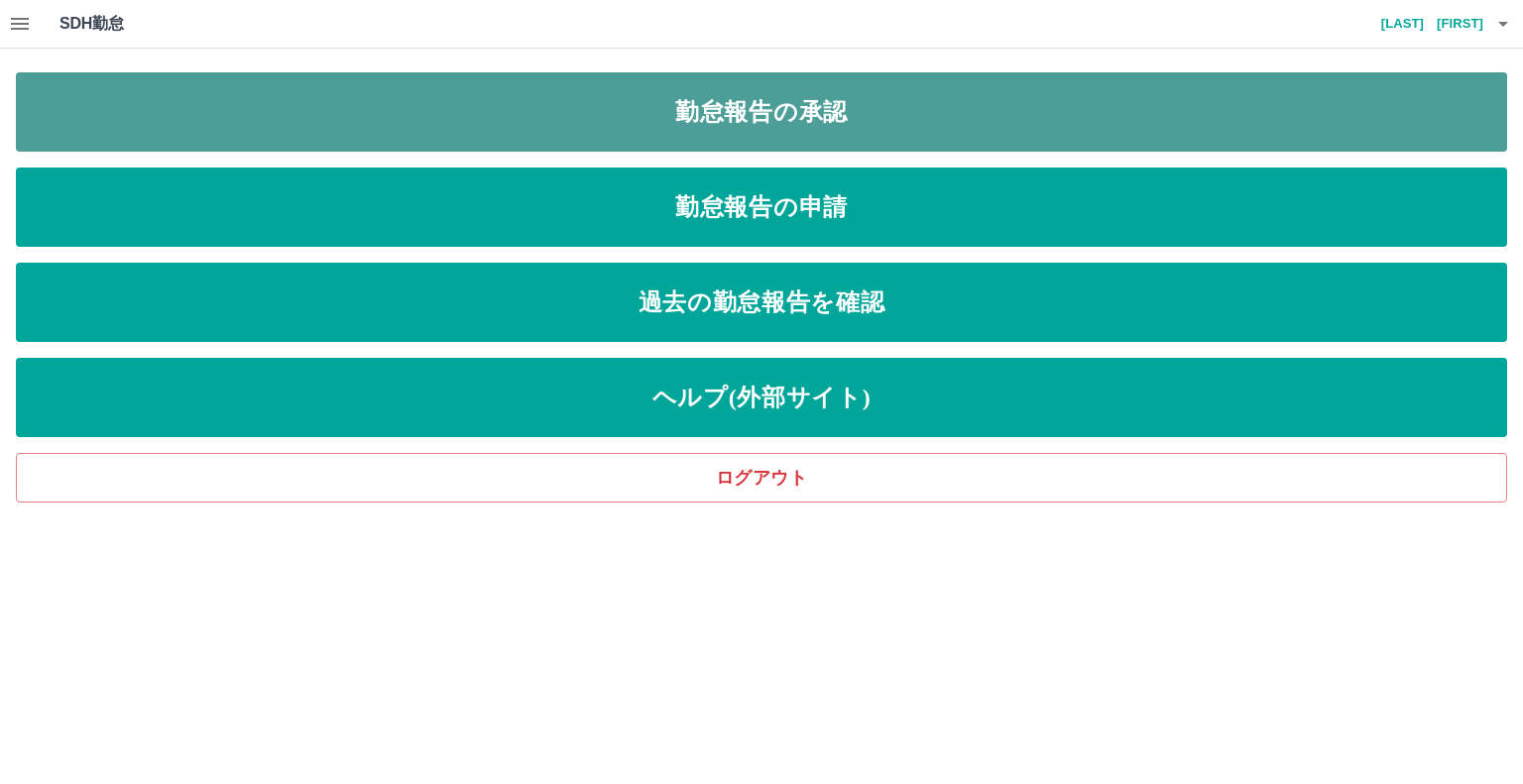 click on "勤怠報告の承認" at bounding box center (762, 112) 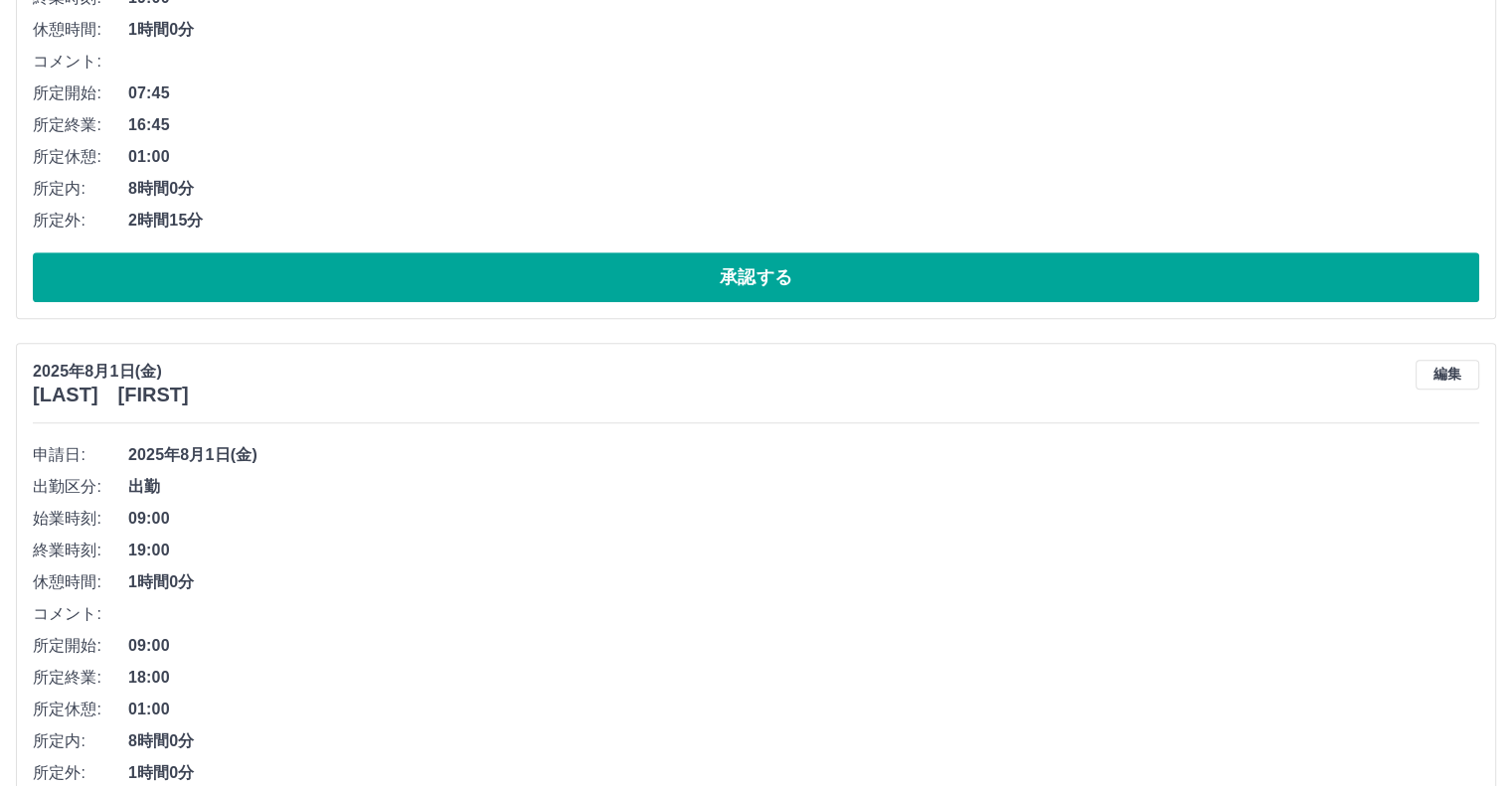 scroll, scrollTop: 1085, scrollLeft: 0, axis: vertical 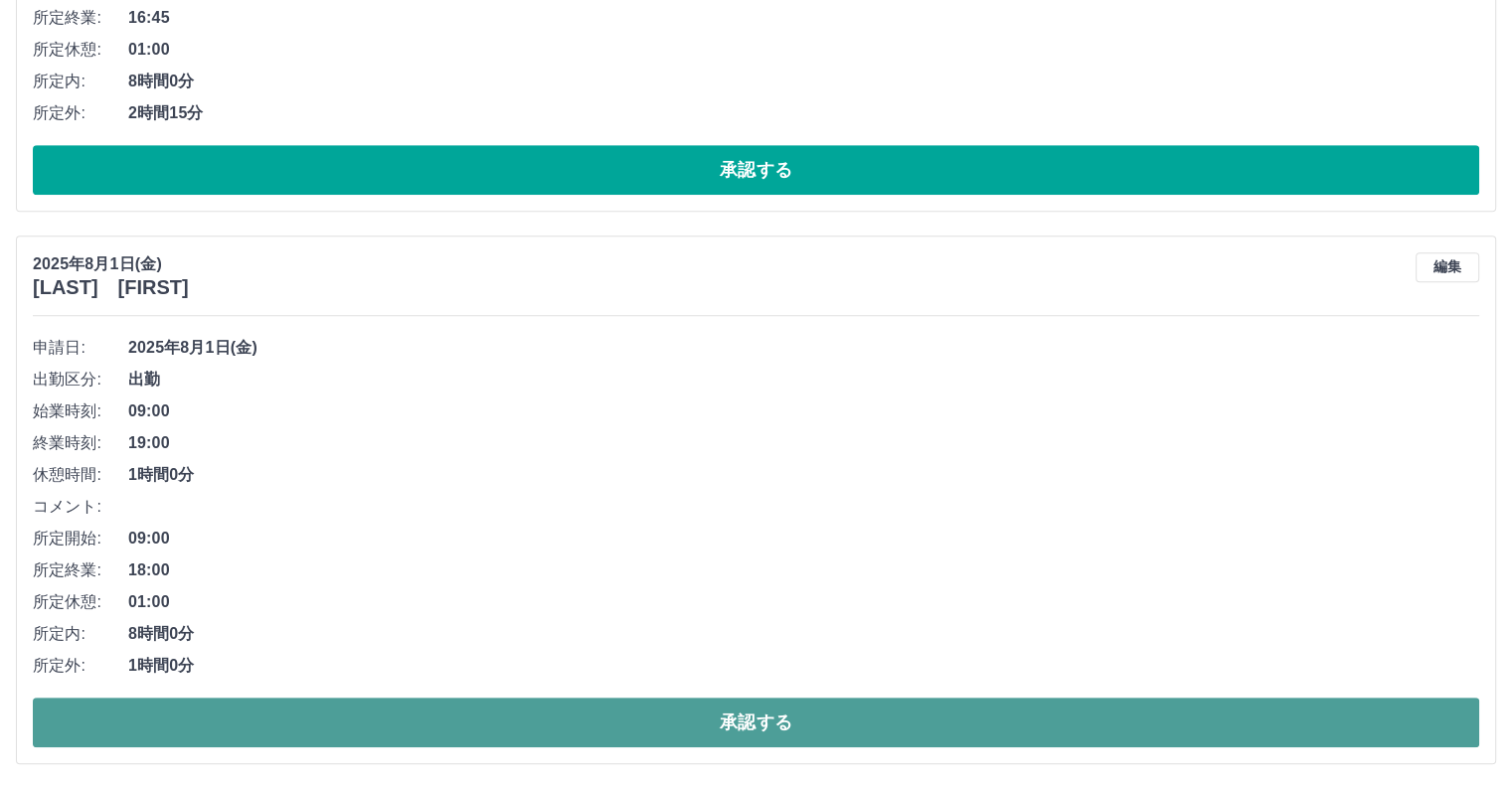 click on "承認する" at bounding box center [756, 722] 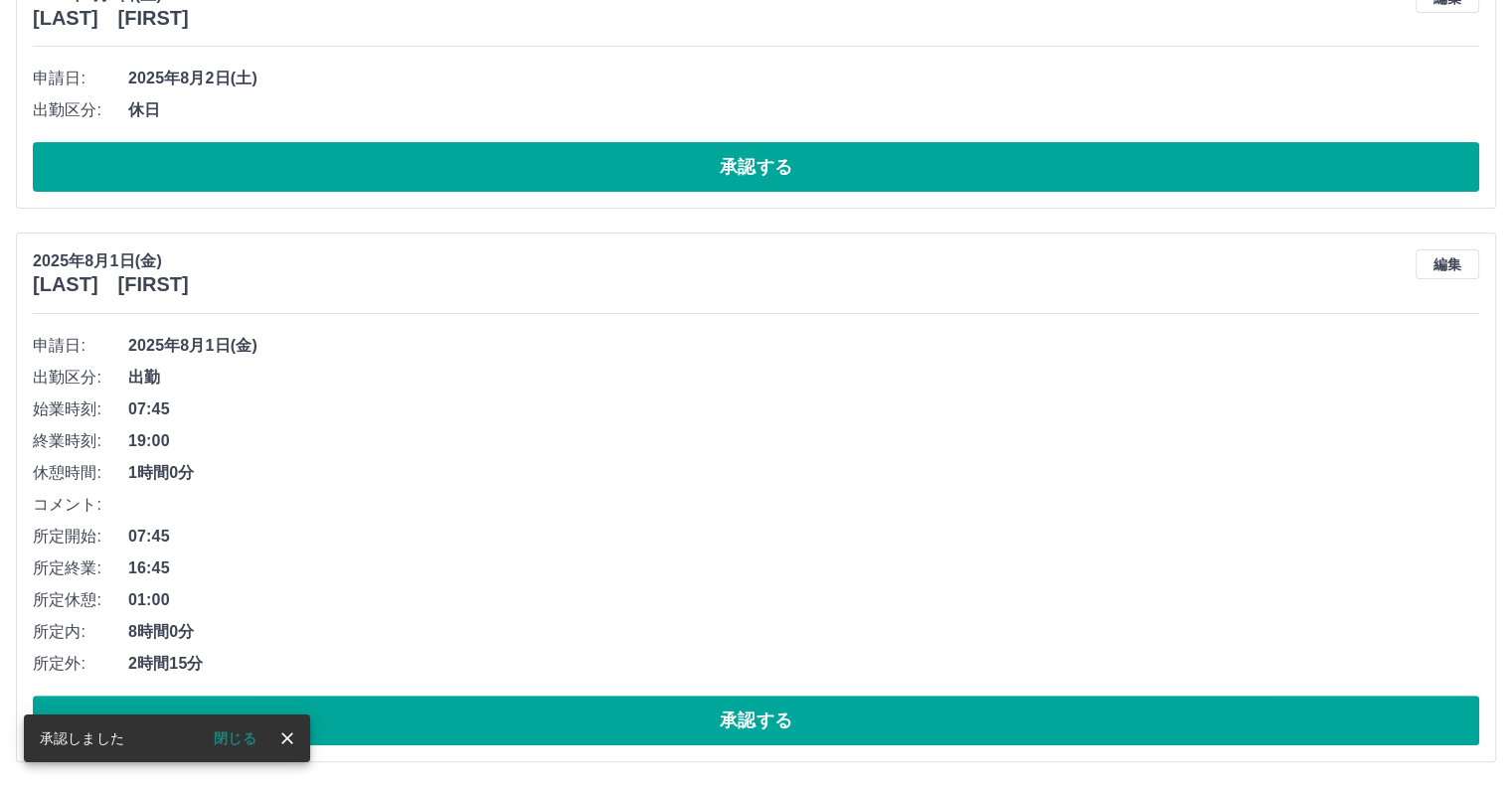 scroll, scrollTop: 533, scrollLeft: 0, axis: vertical 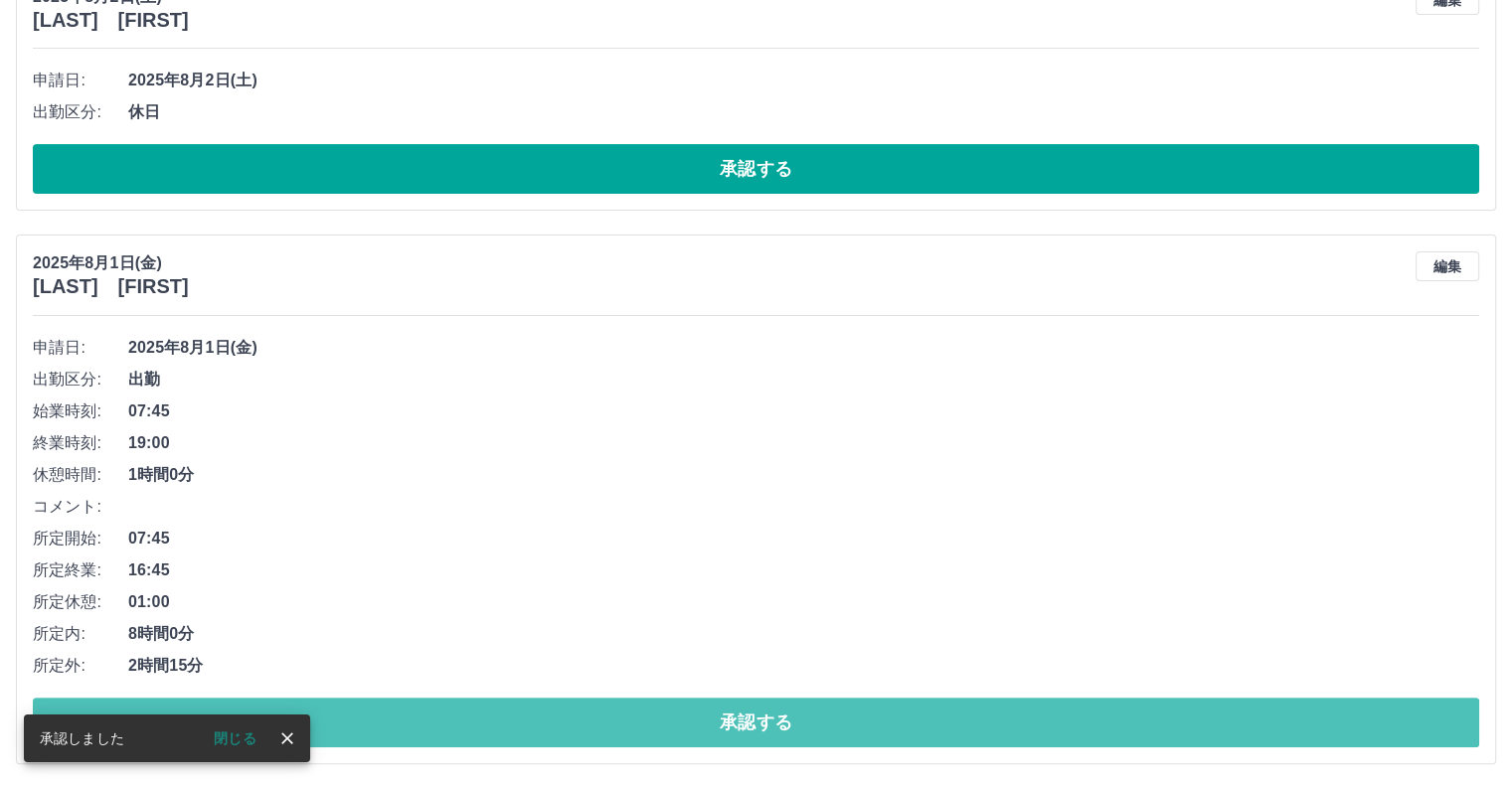 click on "承認する" at bounding box center [756, 722] 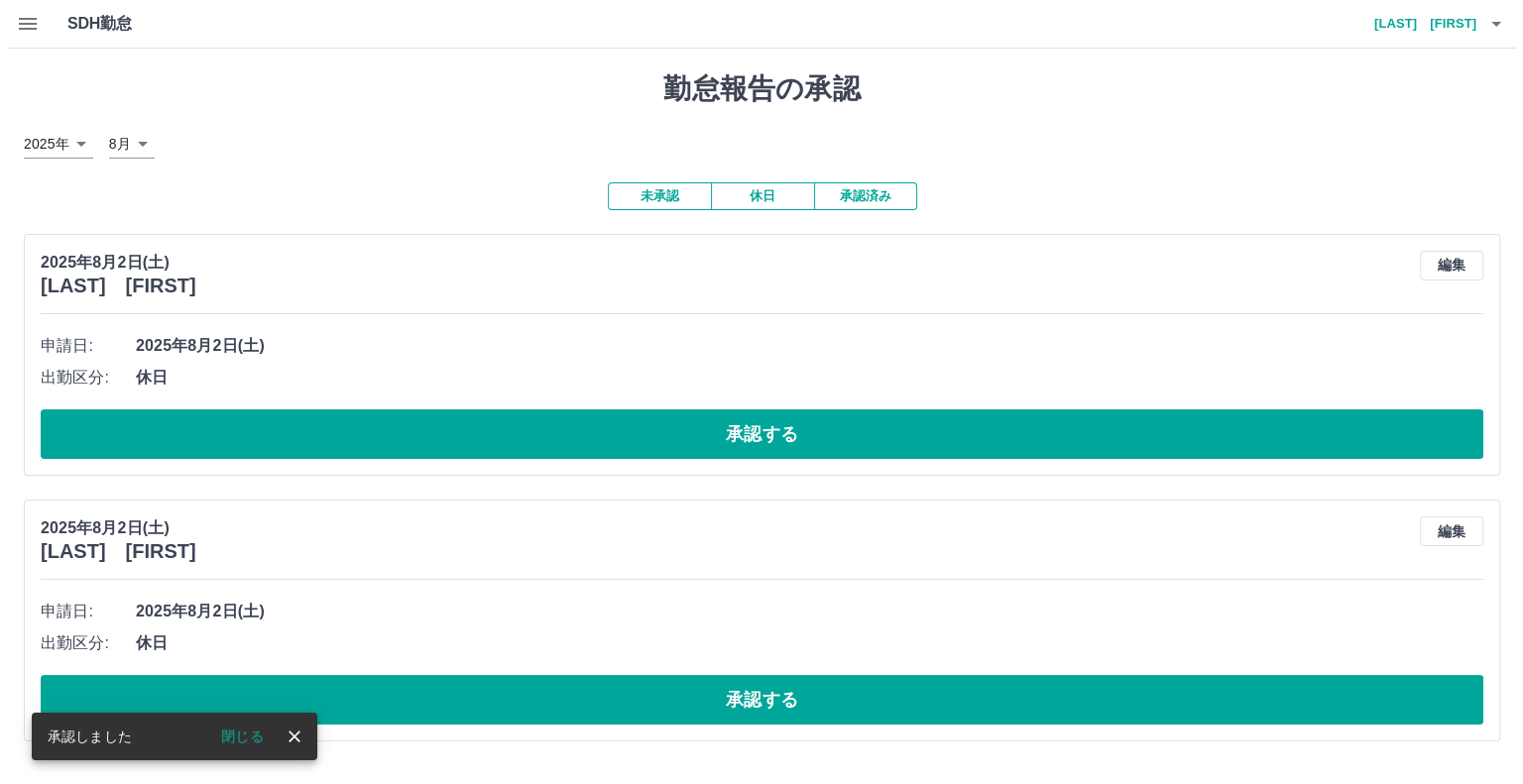 scroll, scrollTop: 0, scrollLeft: 0, axis: both 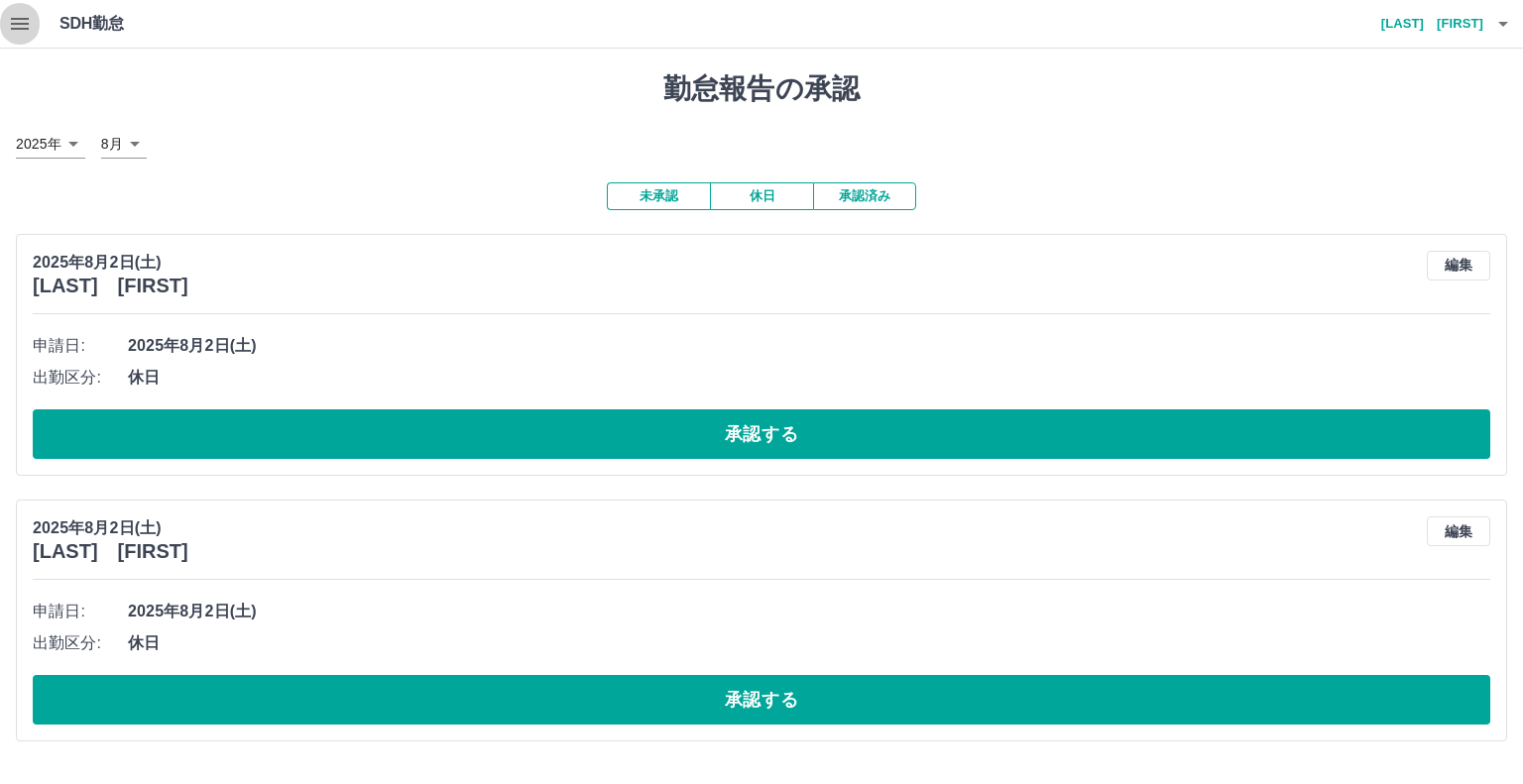 click 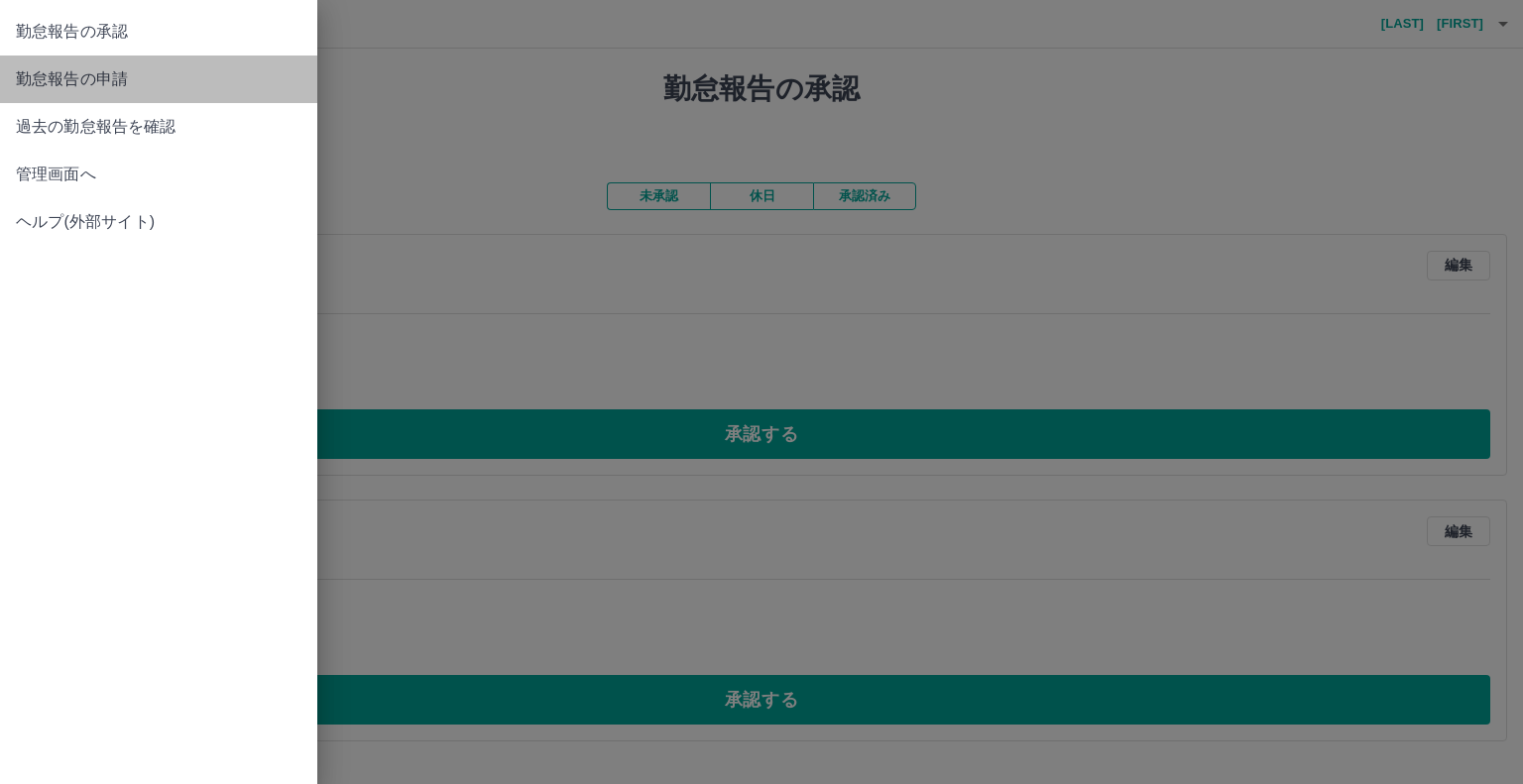 click on "勤怠報告の申請" at bounding box center (159, 79) 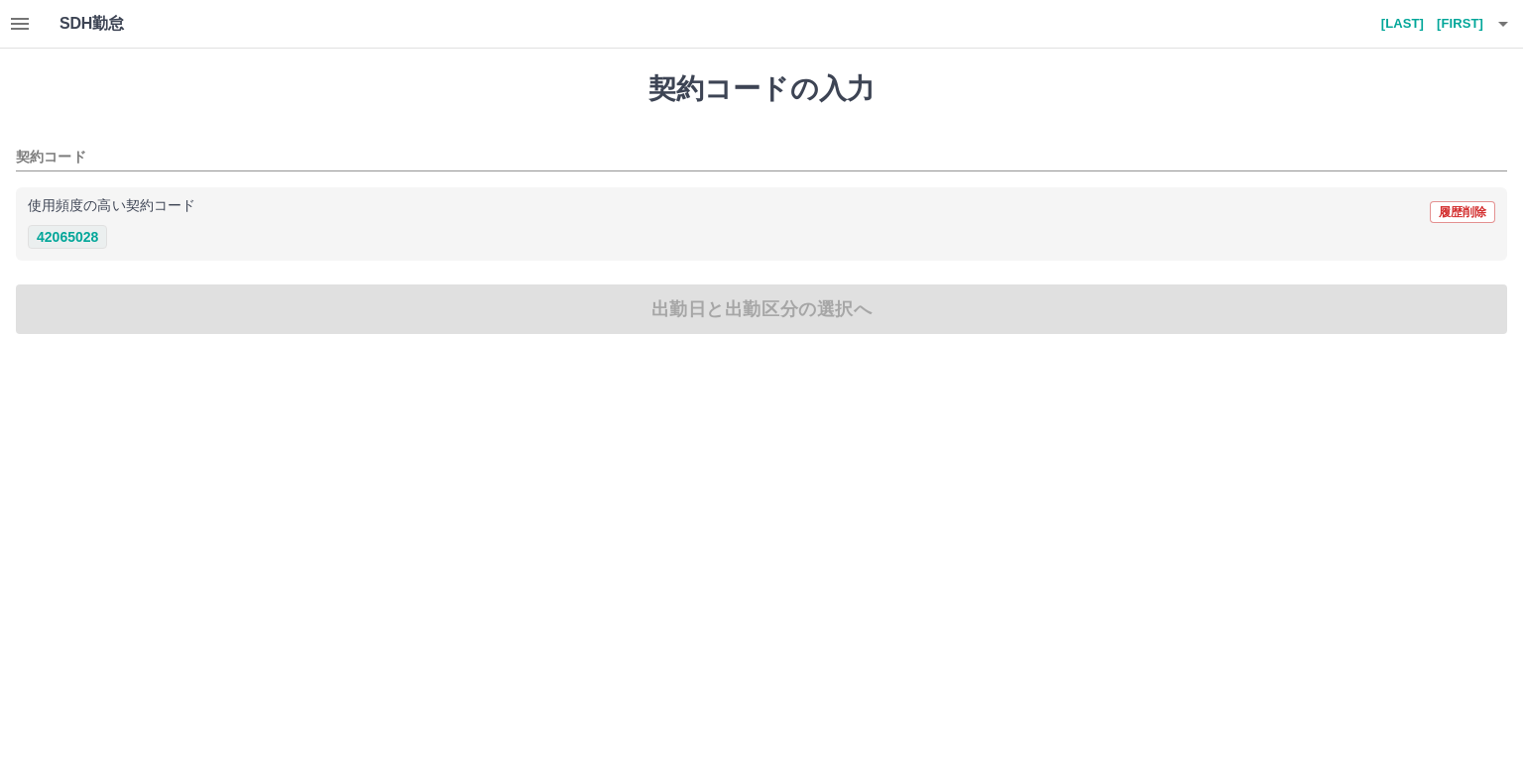 click on "42065028" at bounding box center (67, 237) 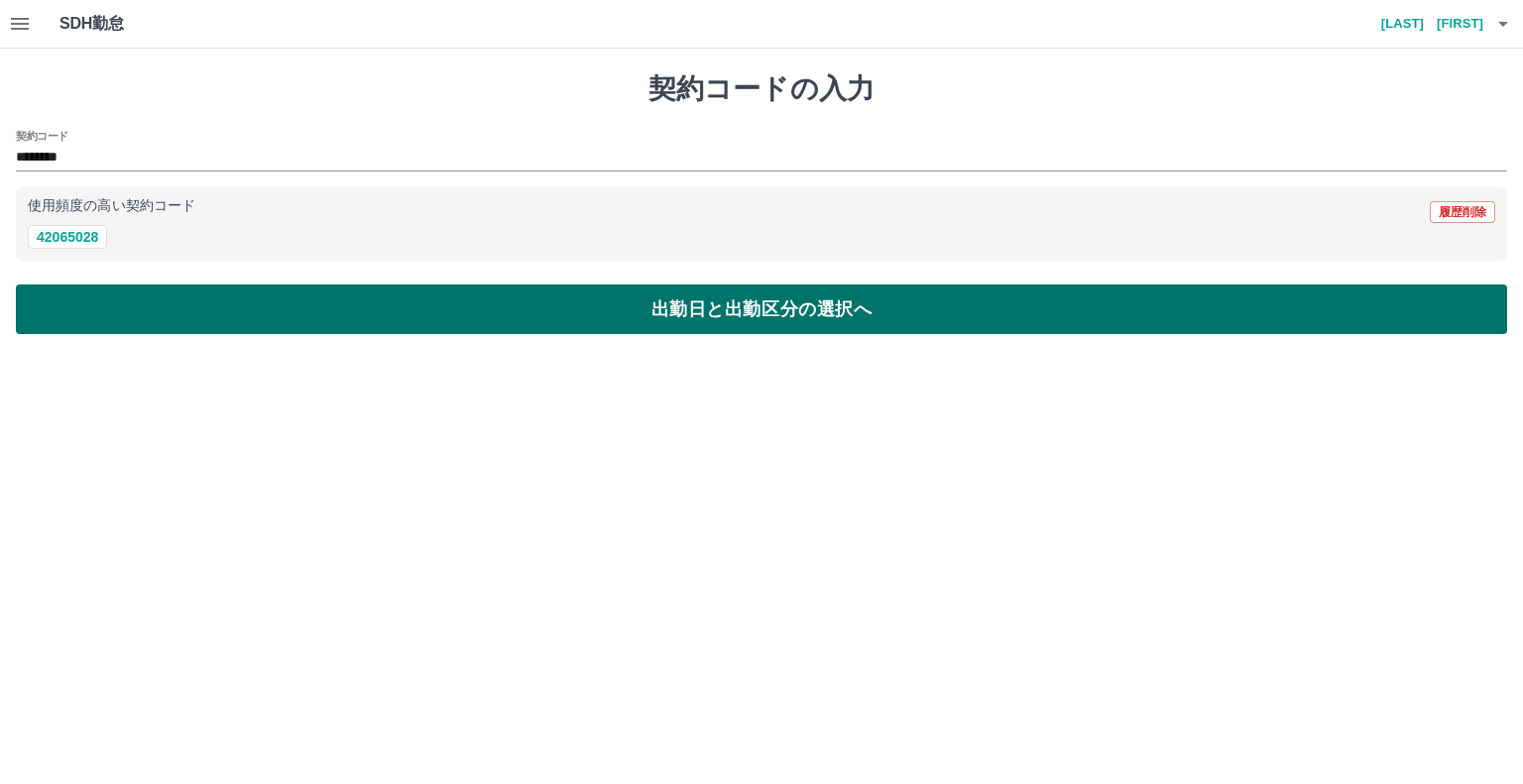 click on "出勤日と出勤区分の選択へ" at bounding box center (762, 309) 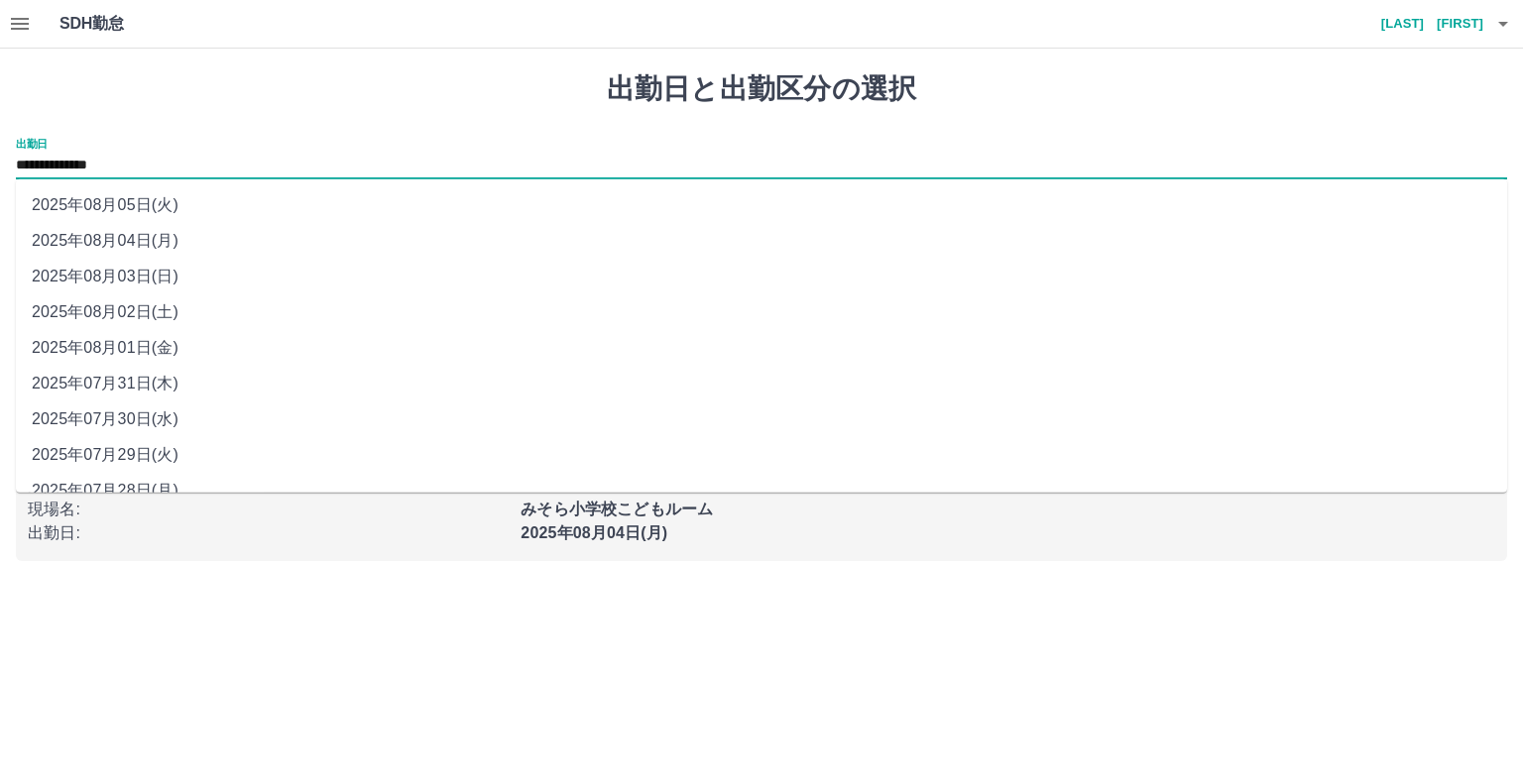 click on "**********" at bounding box center (762, 166) 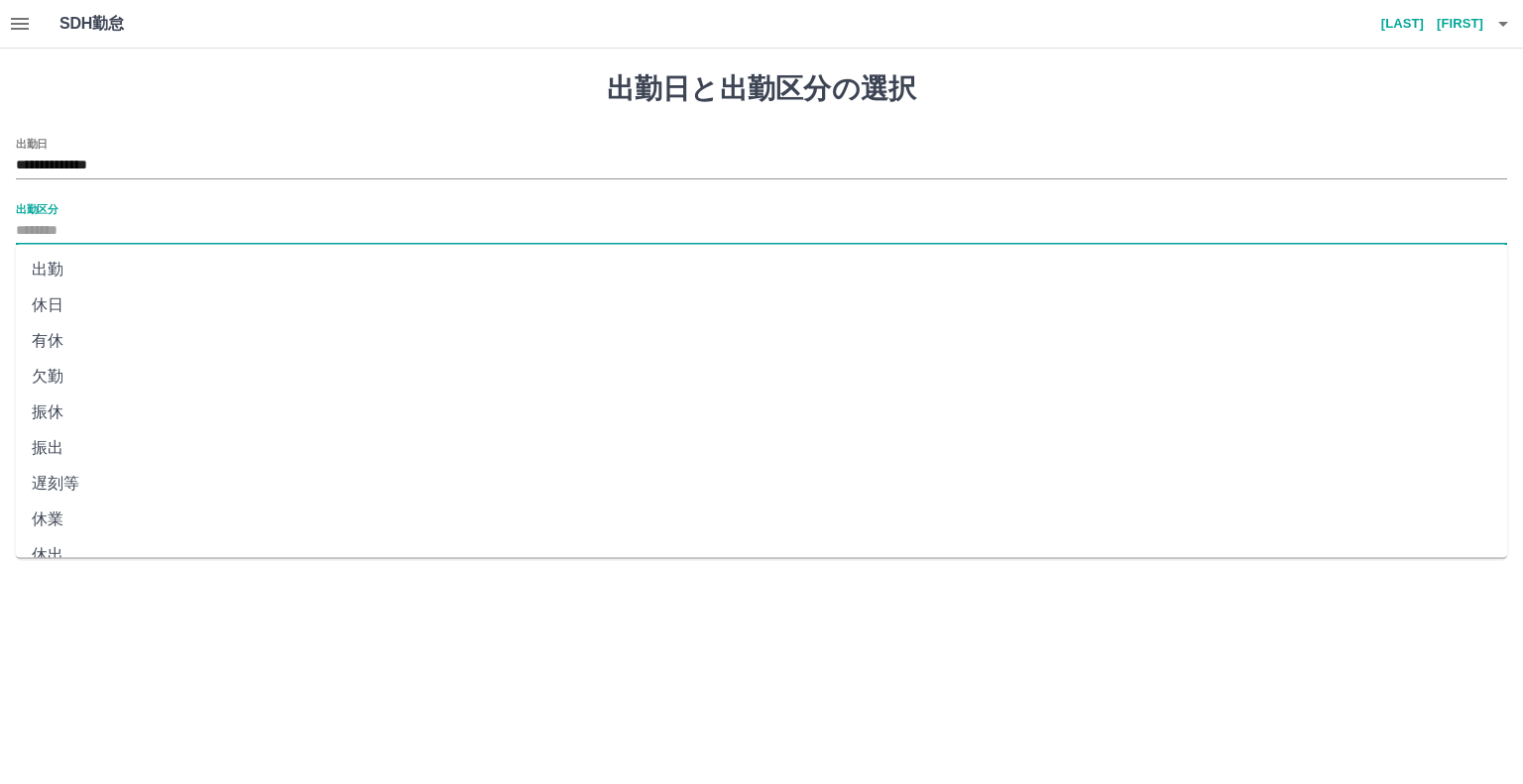 click on "出勤区分" at bounding box center [762, 231] 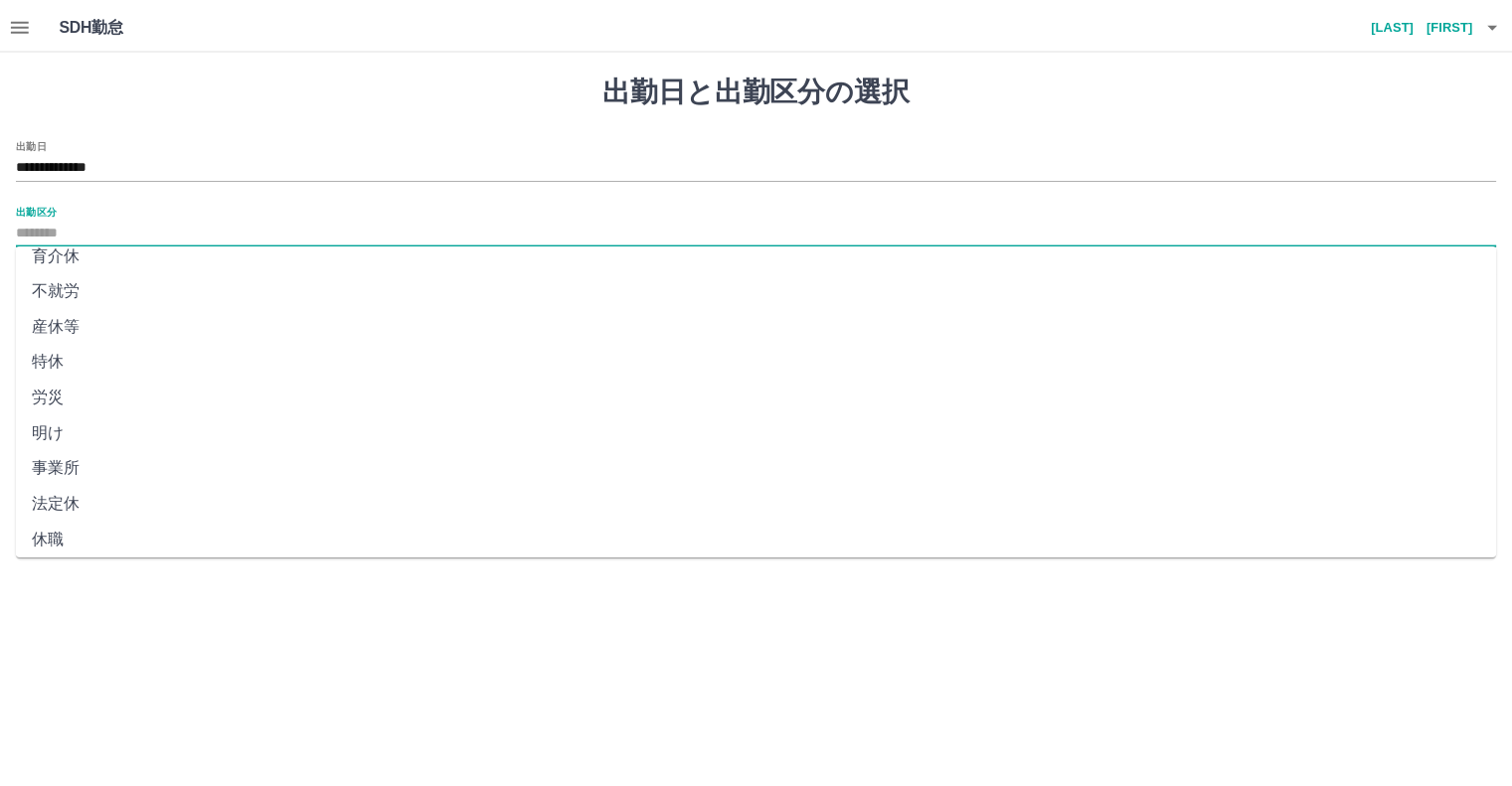 scroll, scrollTop: 345, scrollLeft: 0, axis: vertical 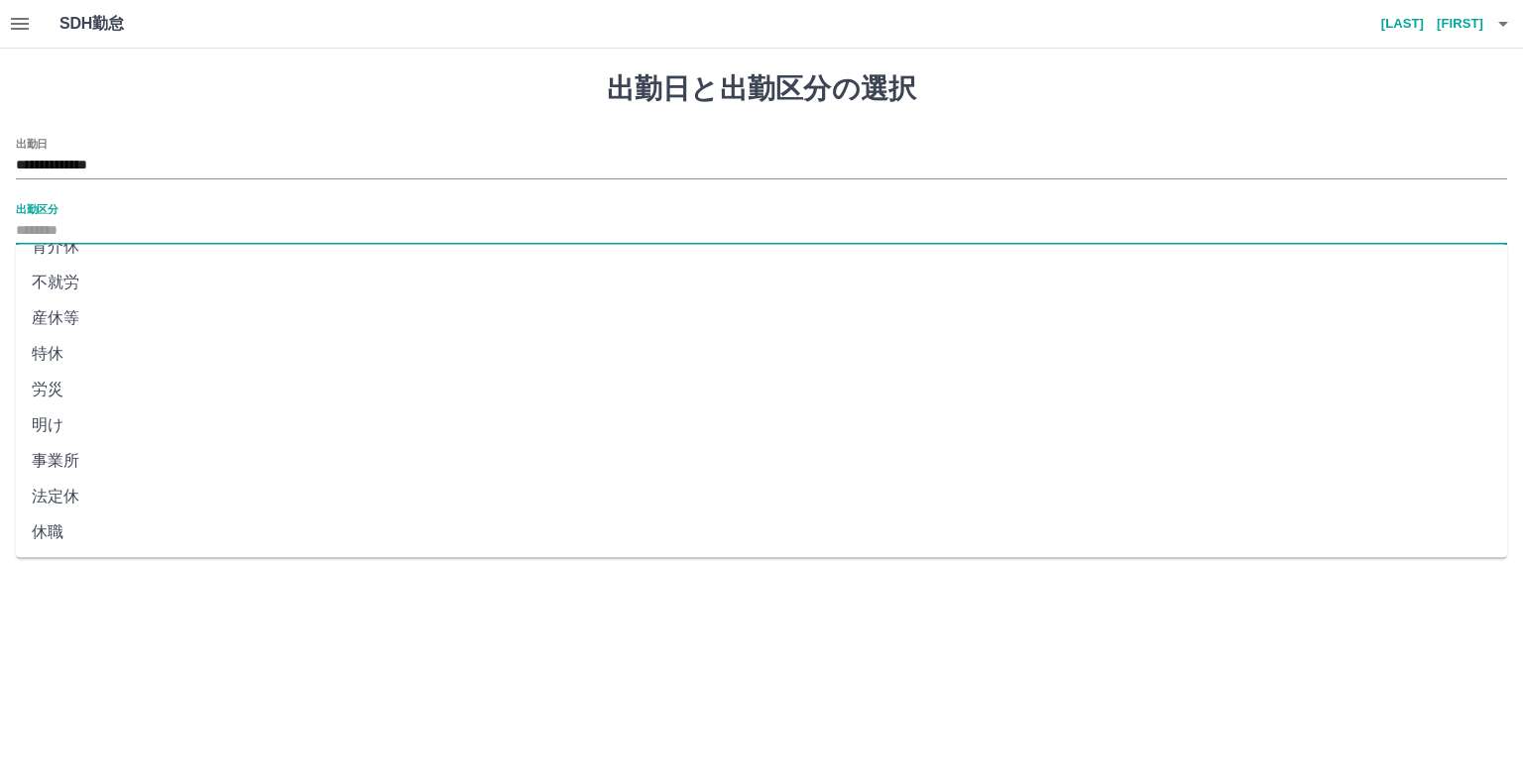 click on "法定休" at bounding box center (762, 497) 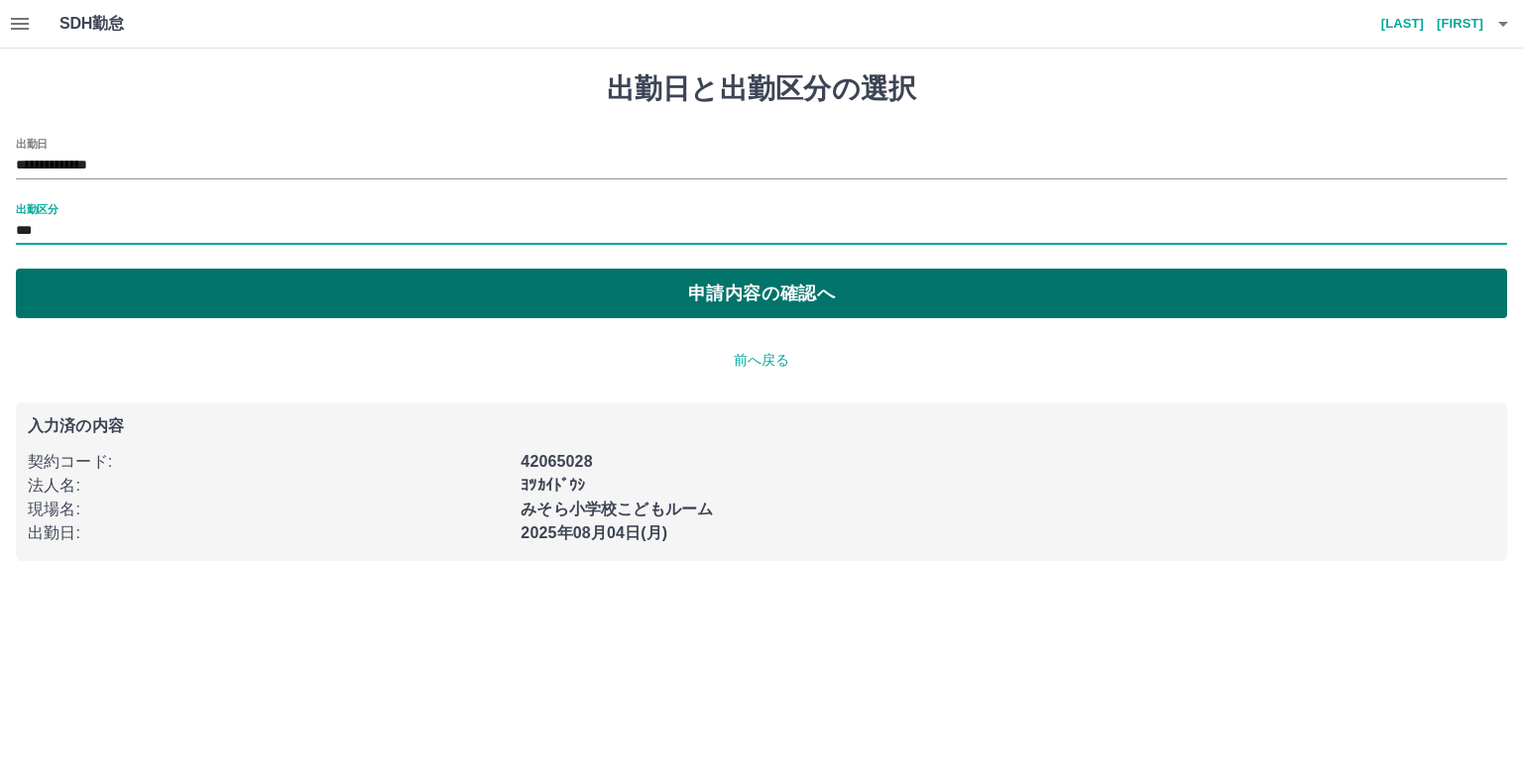 click on "申請内容の確認へ" at bounding box center [762, 293] 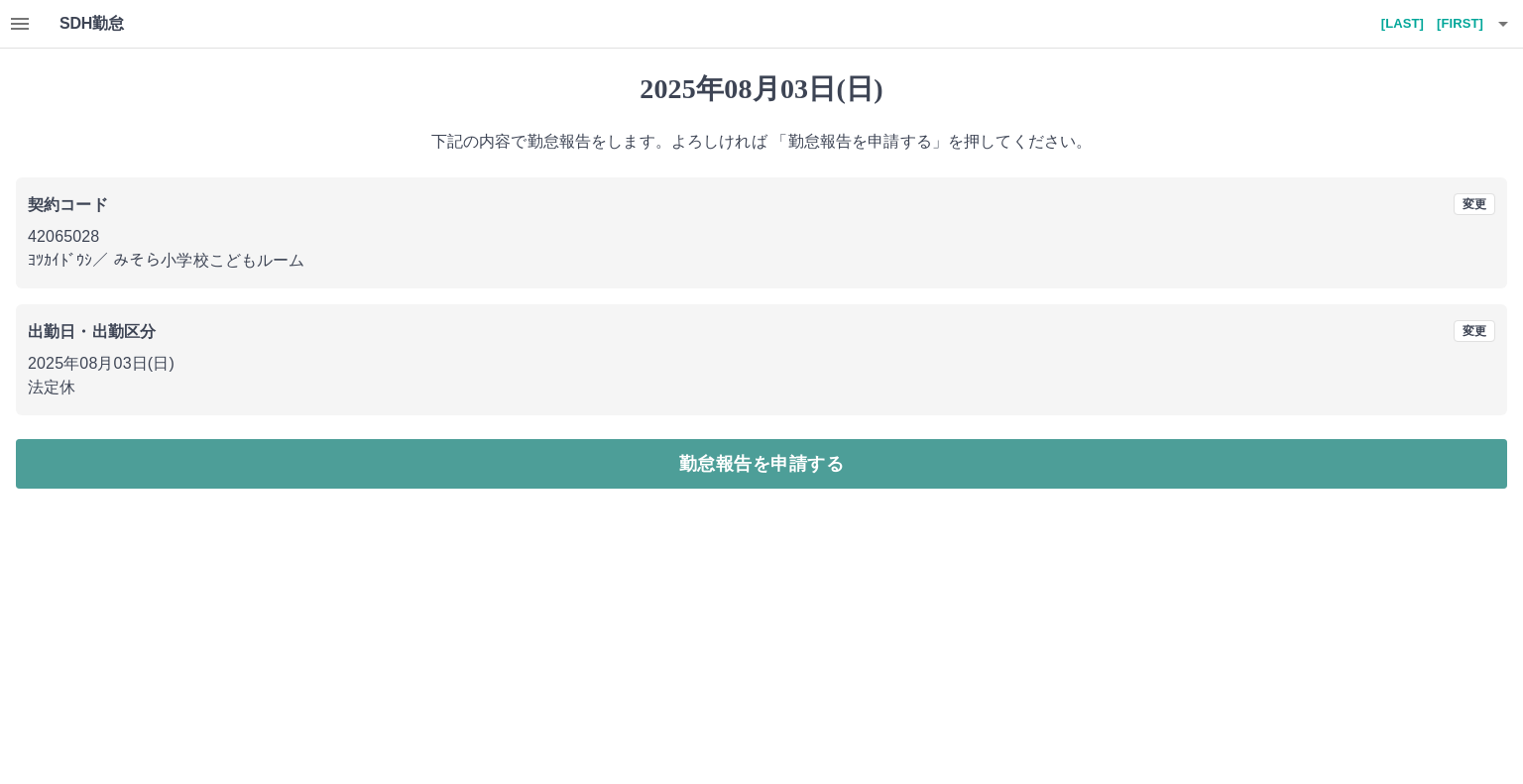 click on "勤怠報告を申請する" at bounding box center [762, 464] 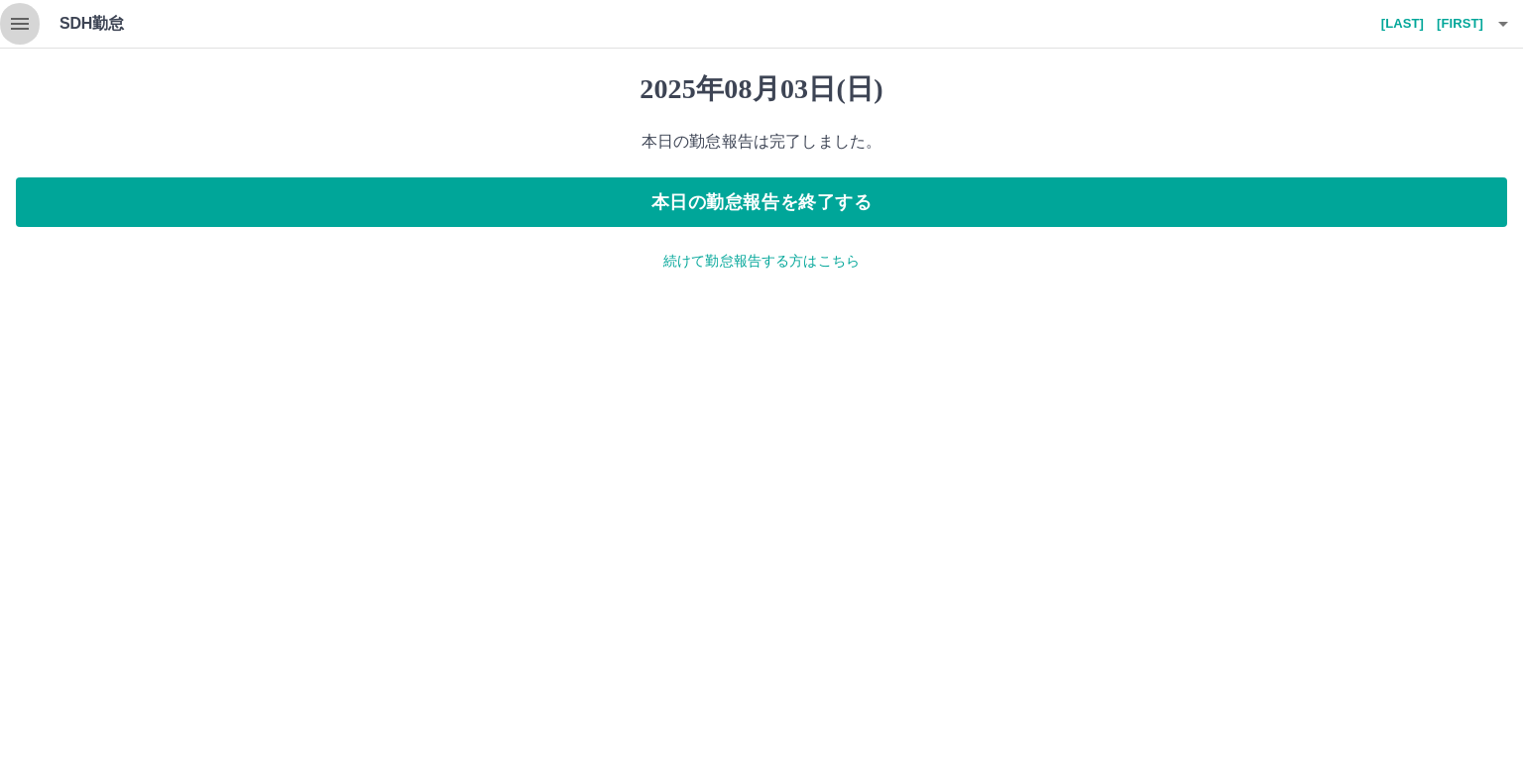click 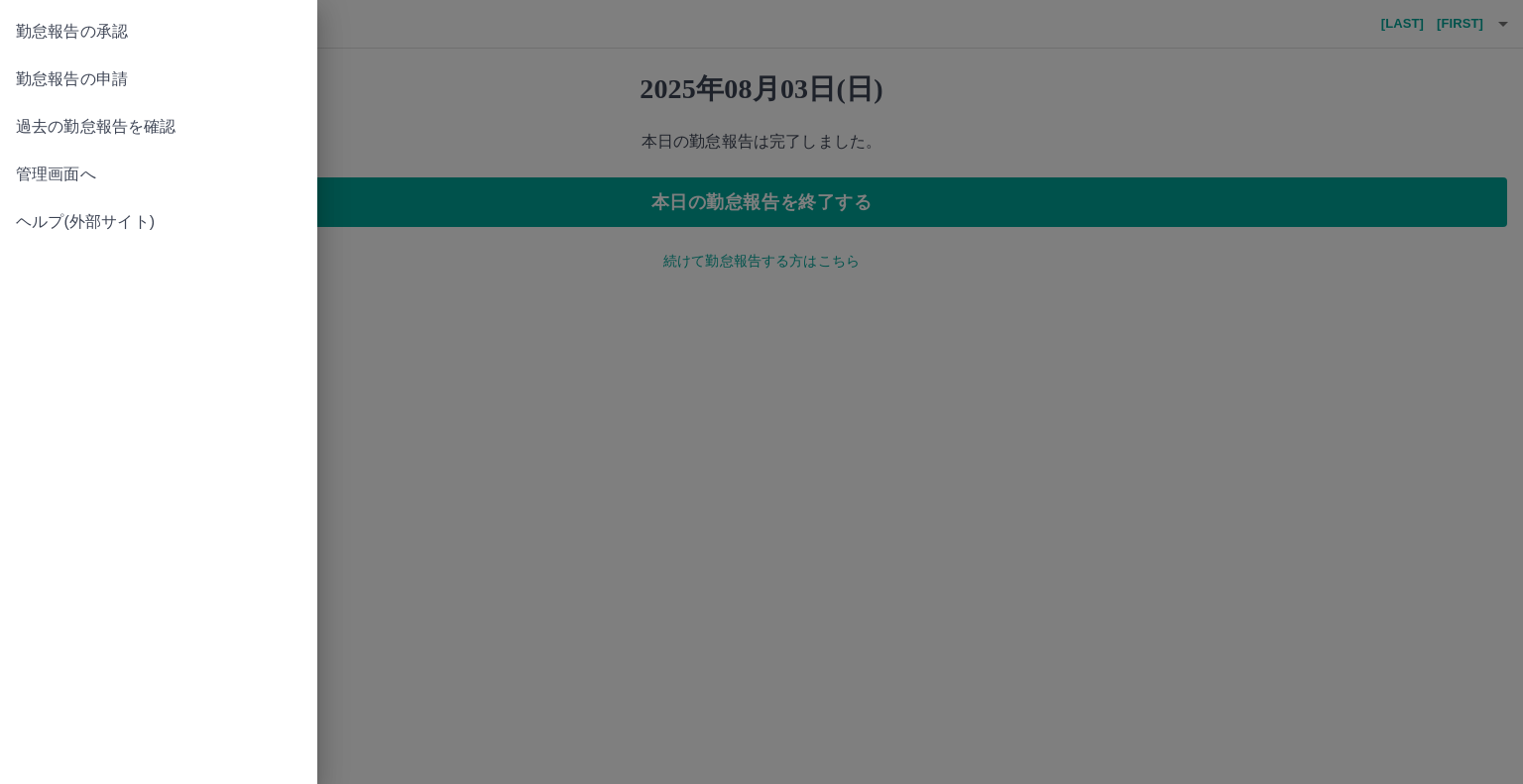 drag, startPoint x: 488, startPoint y: 476, endPoint x: 509, endPoint y: 468, distance: 22.472205 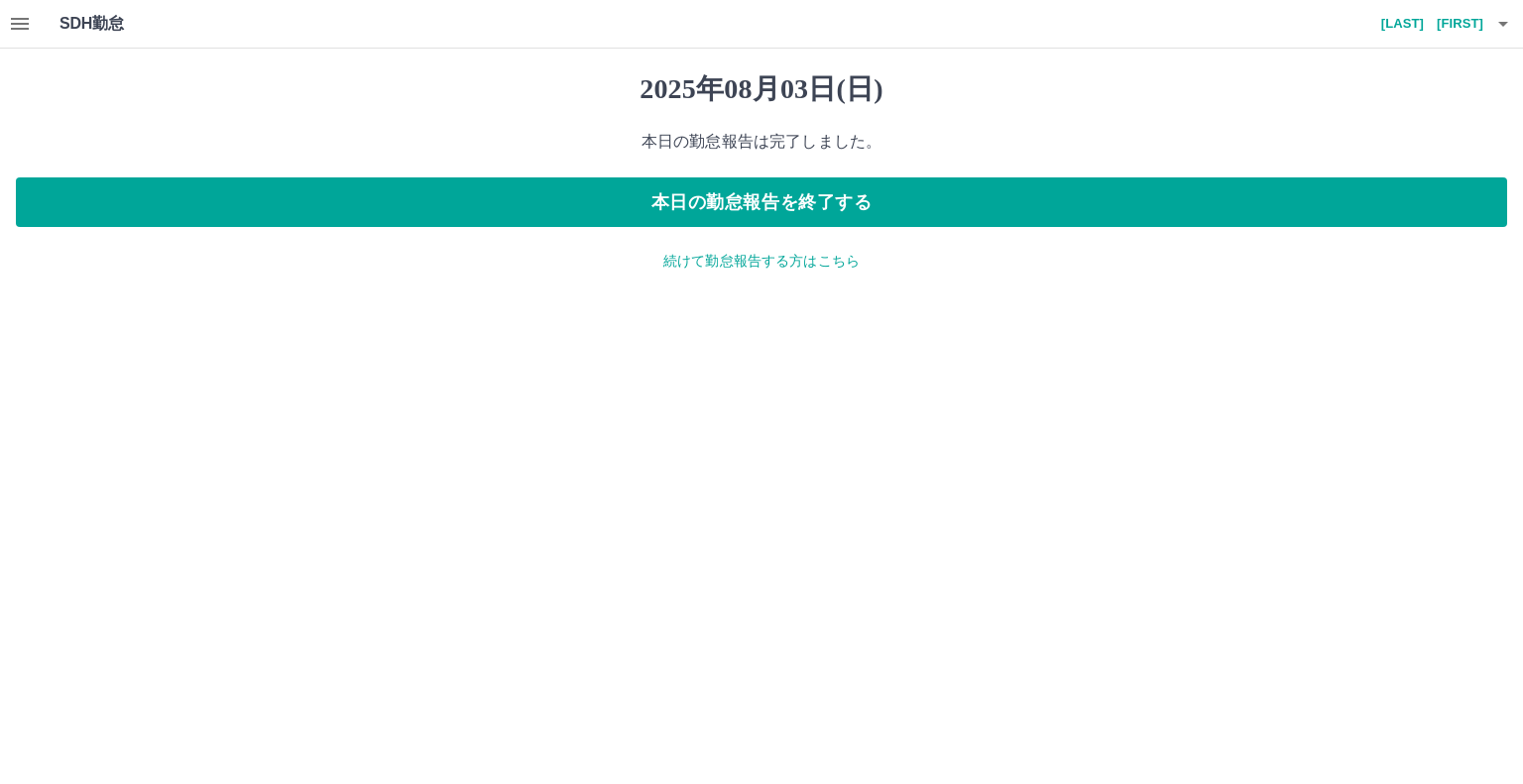 click on "続けて勤怠報告する方はこちら" at bounding box center [762, 261] 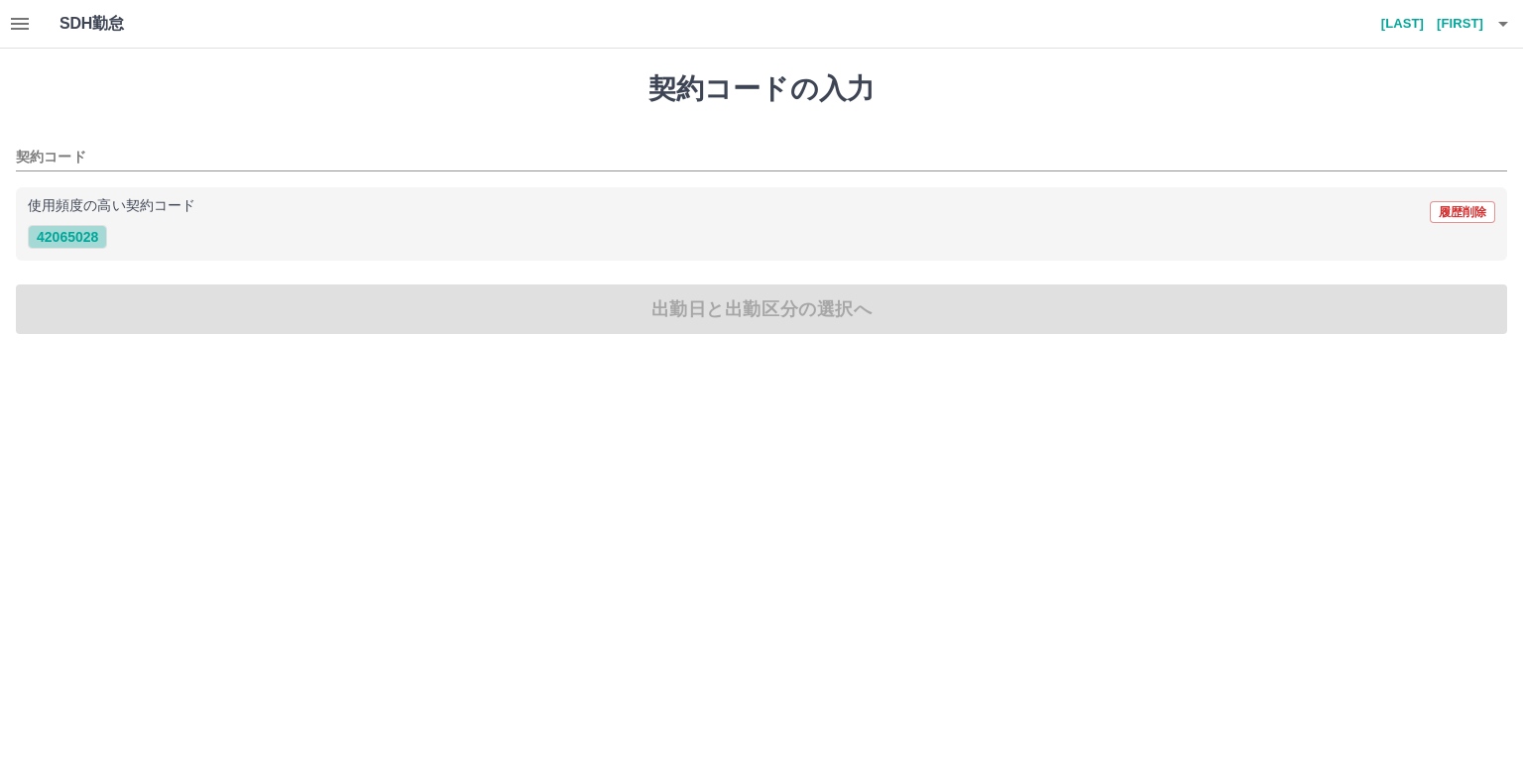 click on "42065028" at bounding box center (67, 237) 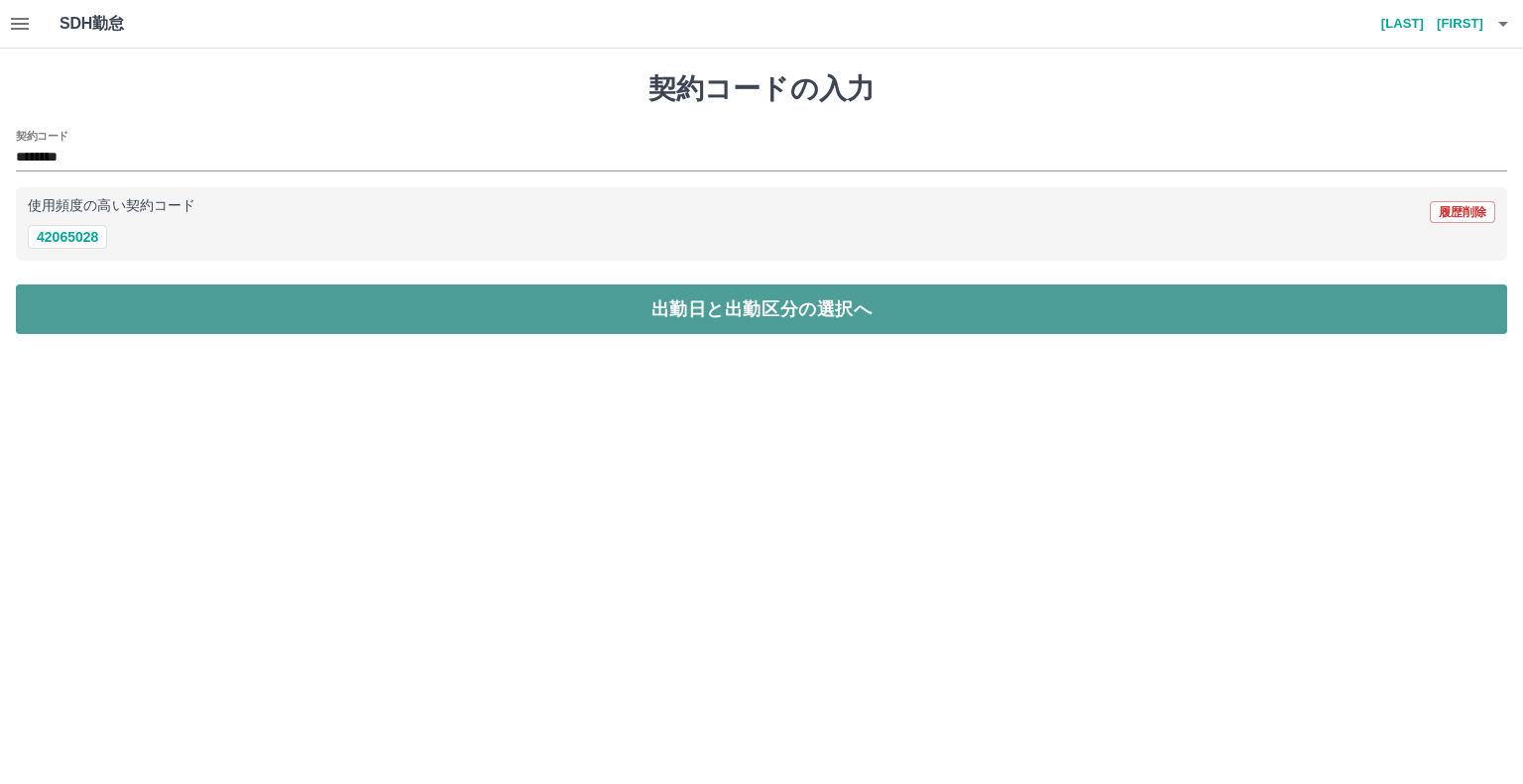 click on "出勤日と出勤区分の選択へ" at bounding box center [762, 309] 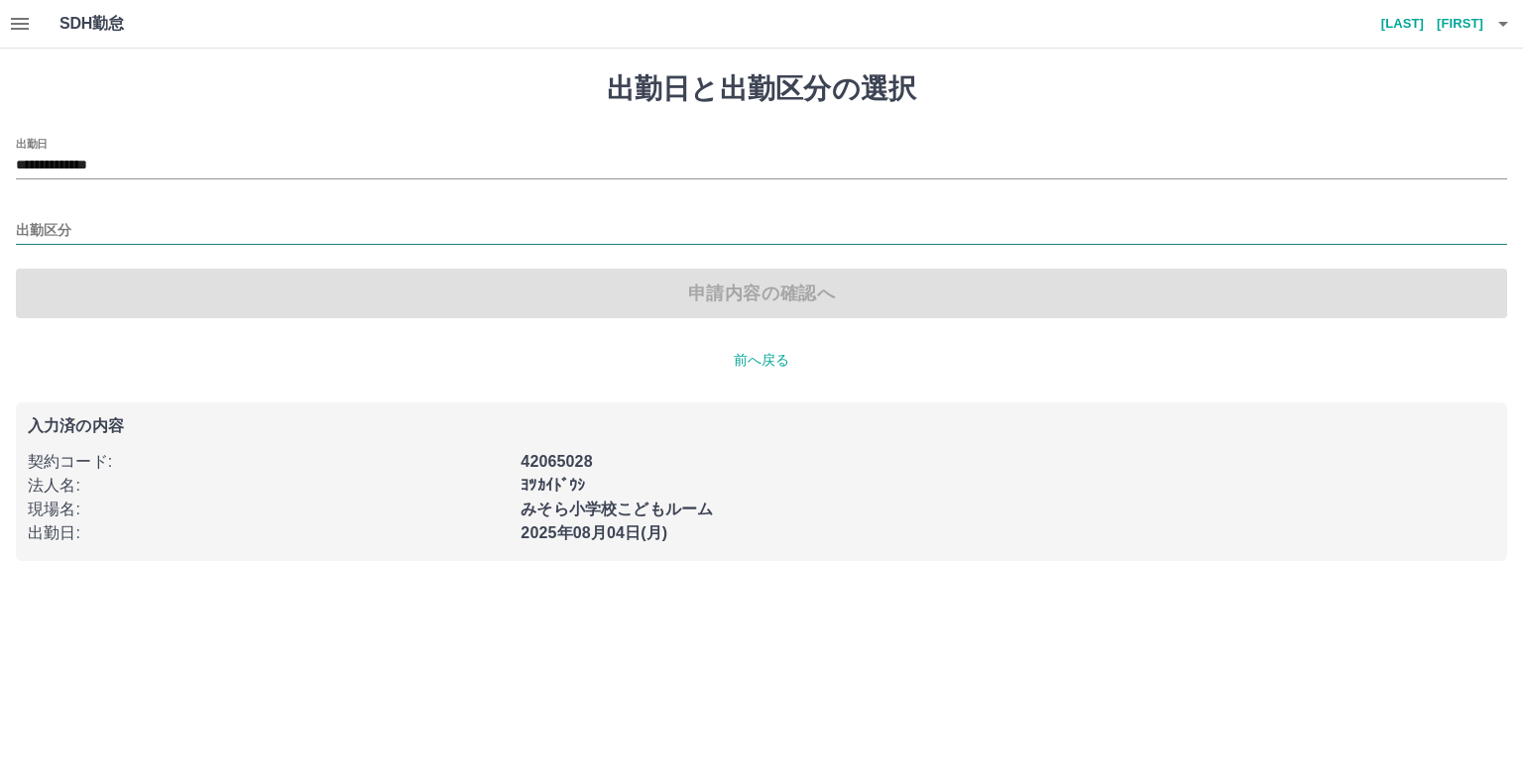 click on "出勤区分" at bounding box center [762, 231] 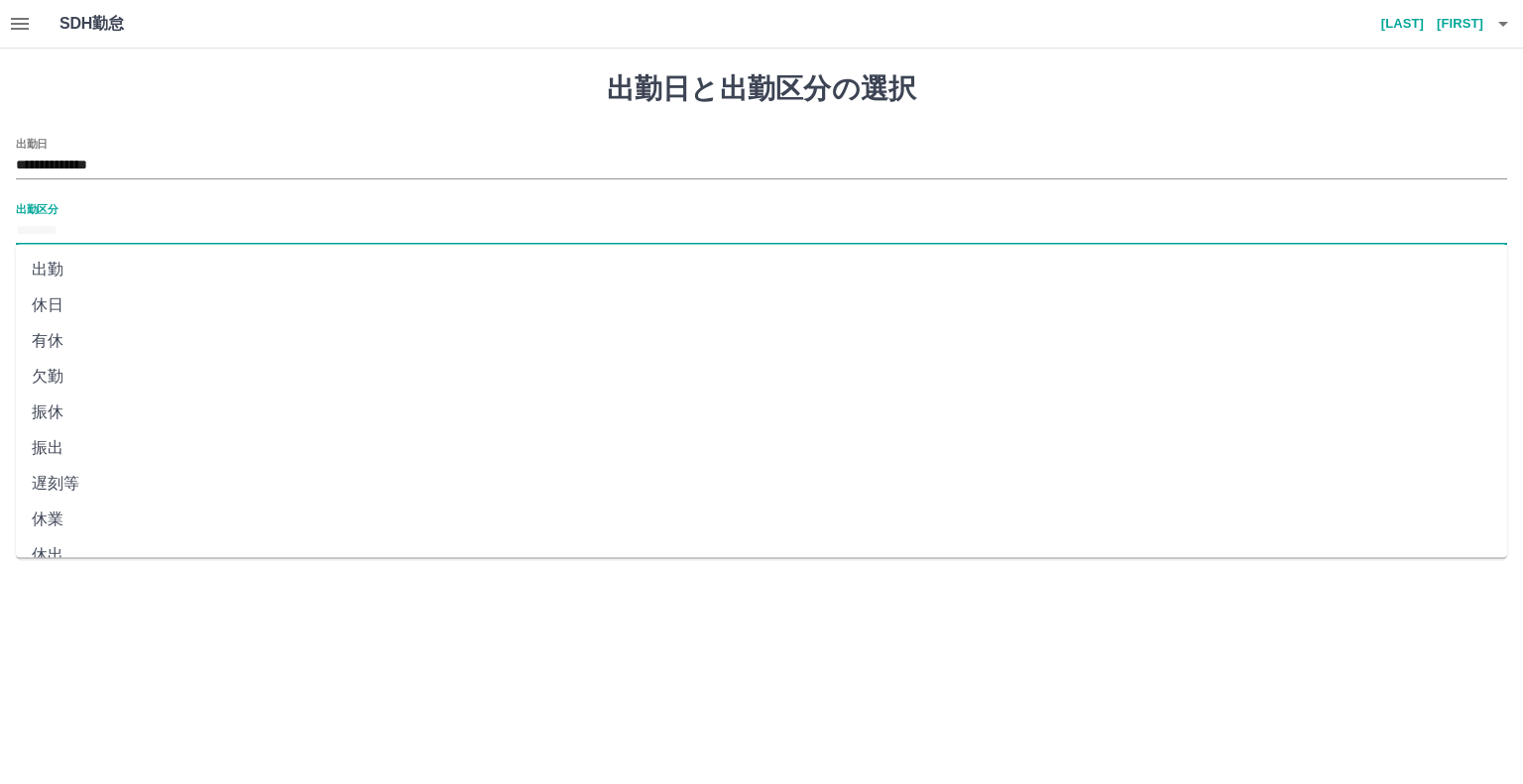 click on "出勤" at bounding box center (762, 270) 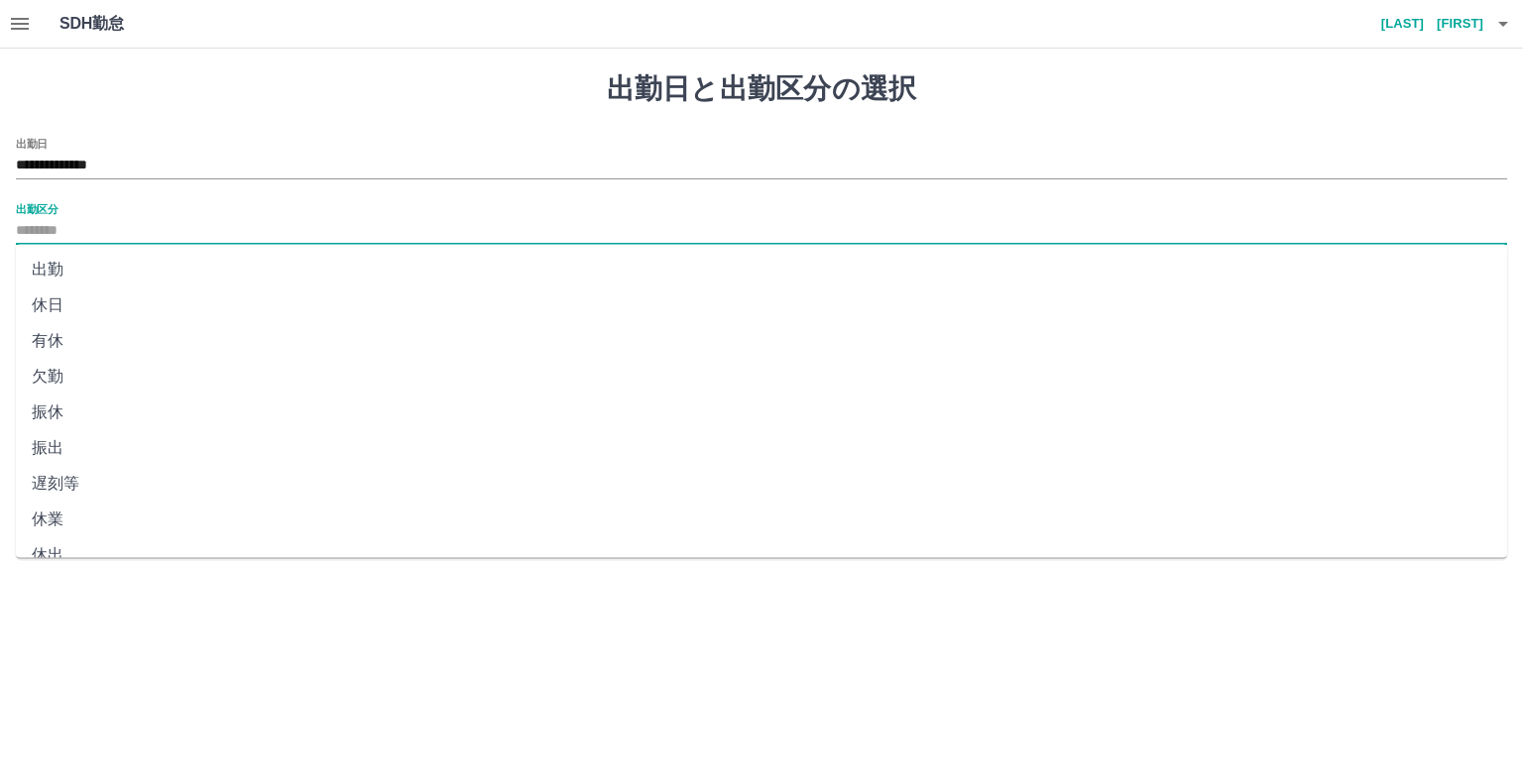 type on "**" 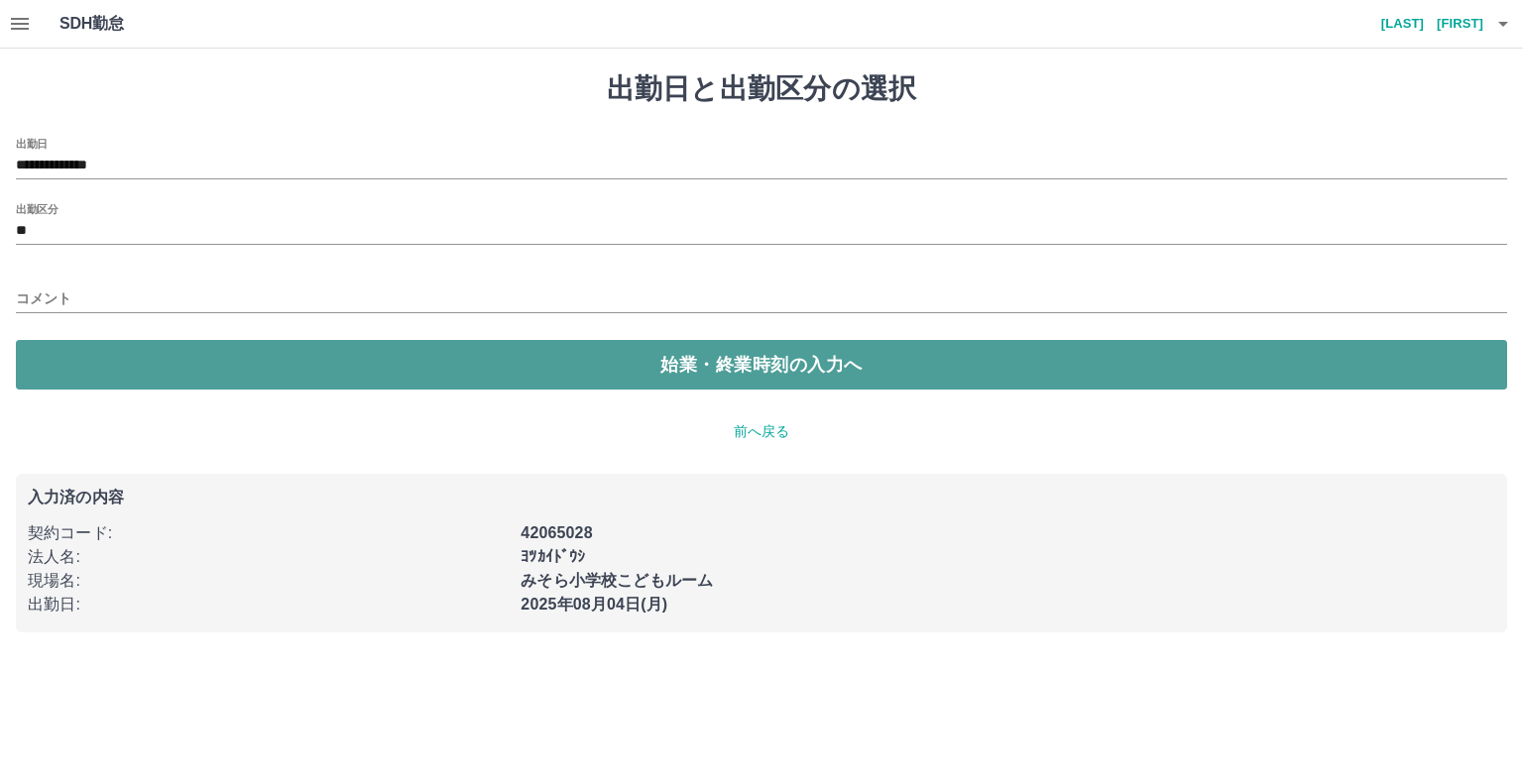 click on "始業・終業時刻の入力へ" at bounding box center (762, 365) 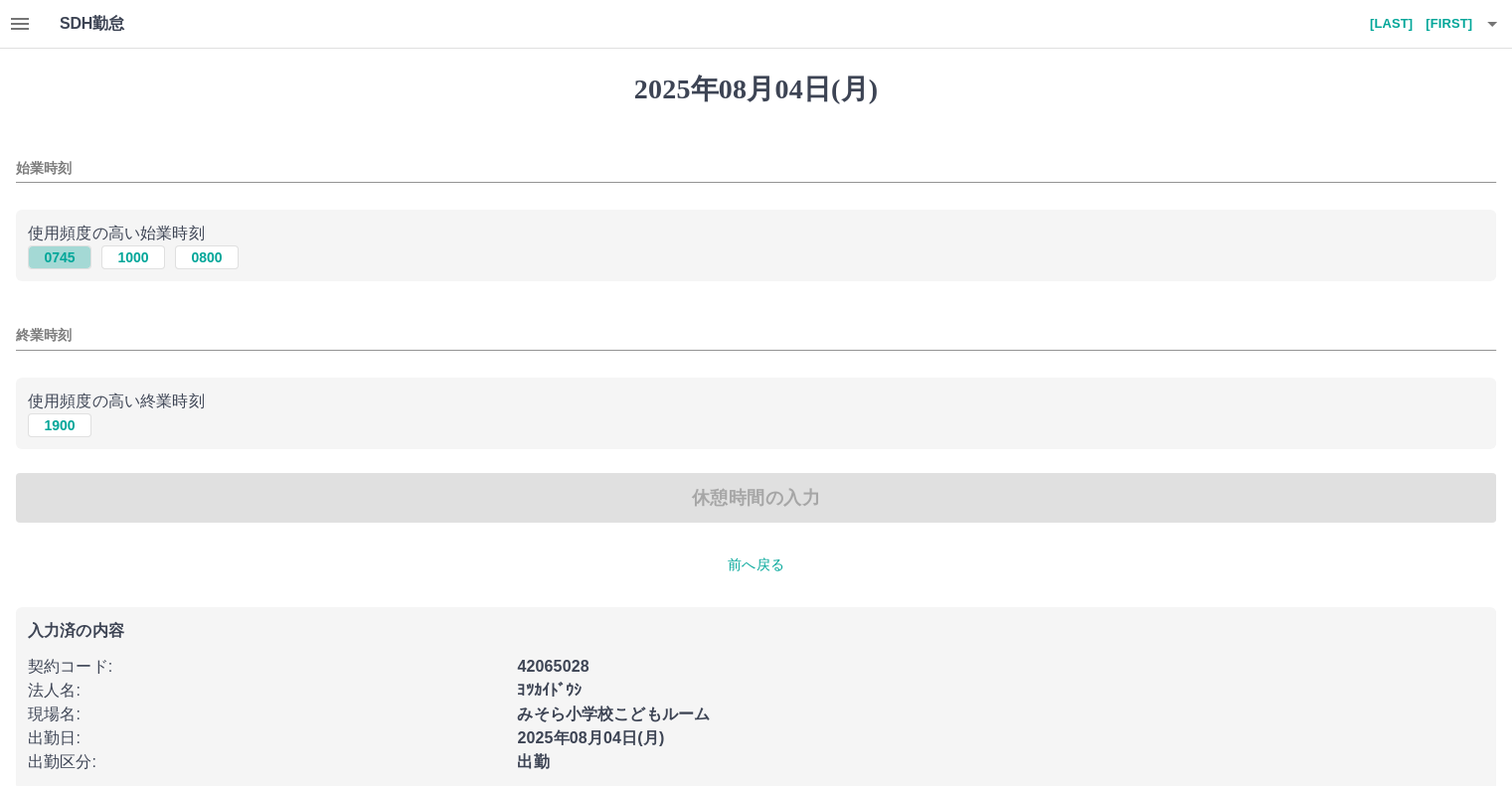 click on "0745" at bounding box center [60, 257] 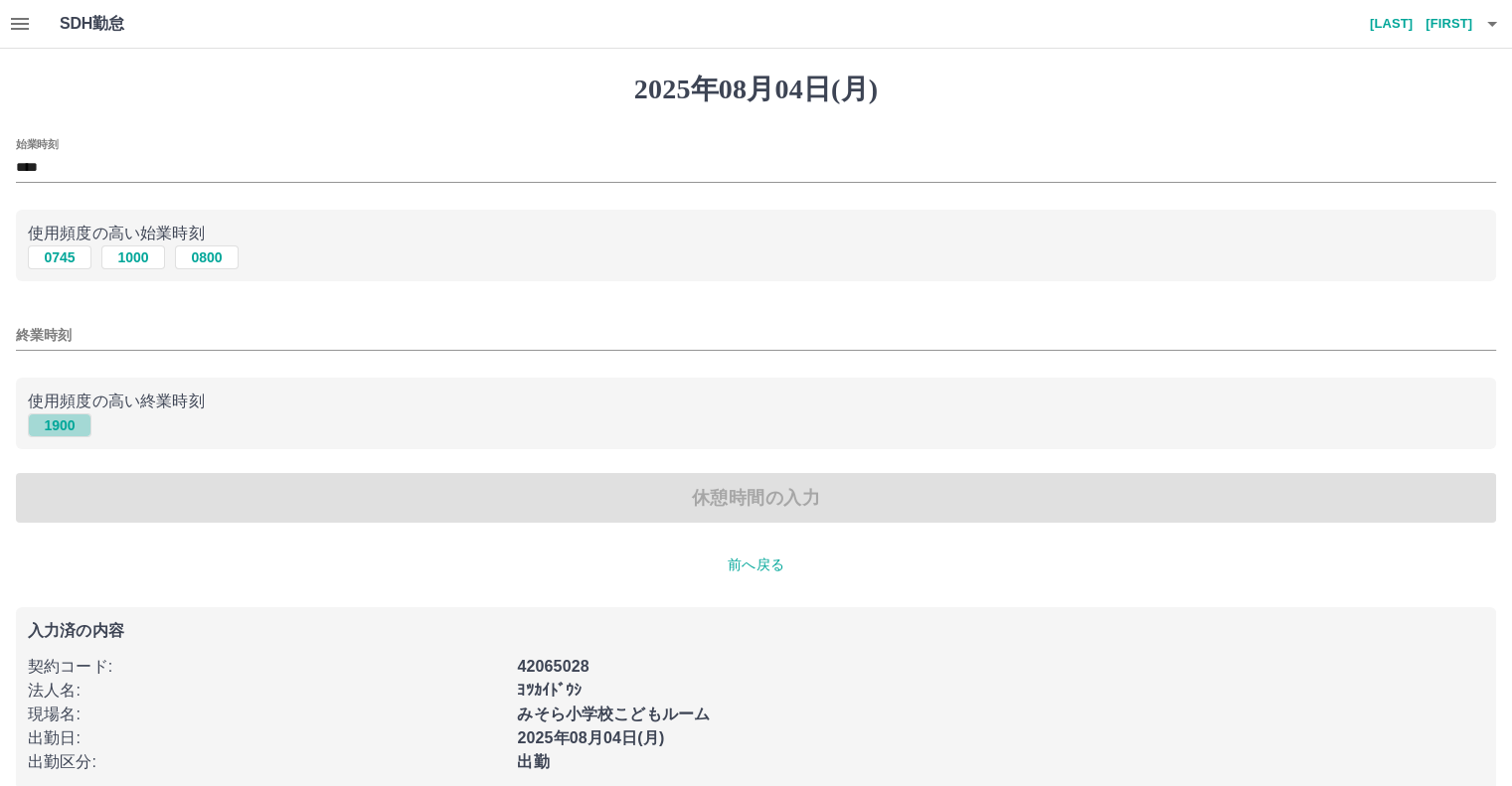 click on "1900" at bounding box center (60, 425) 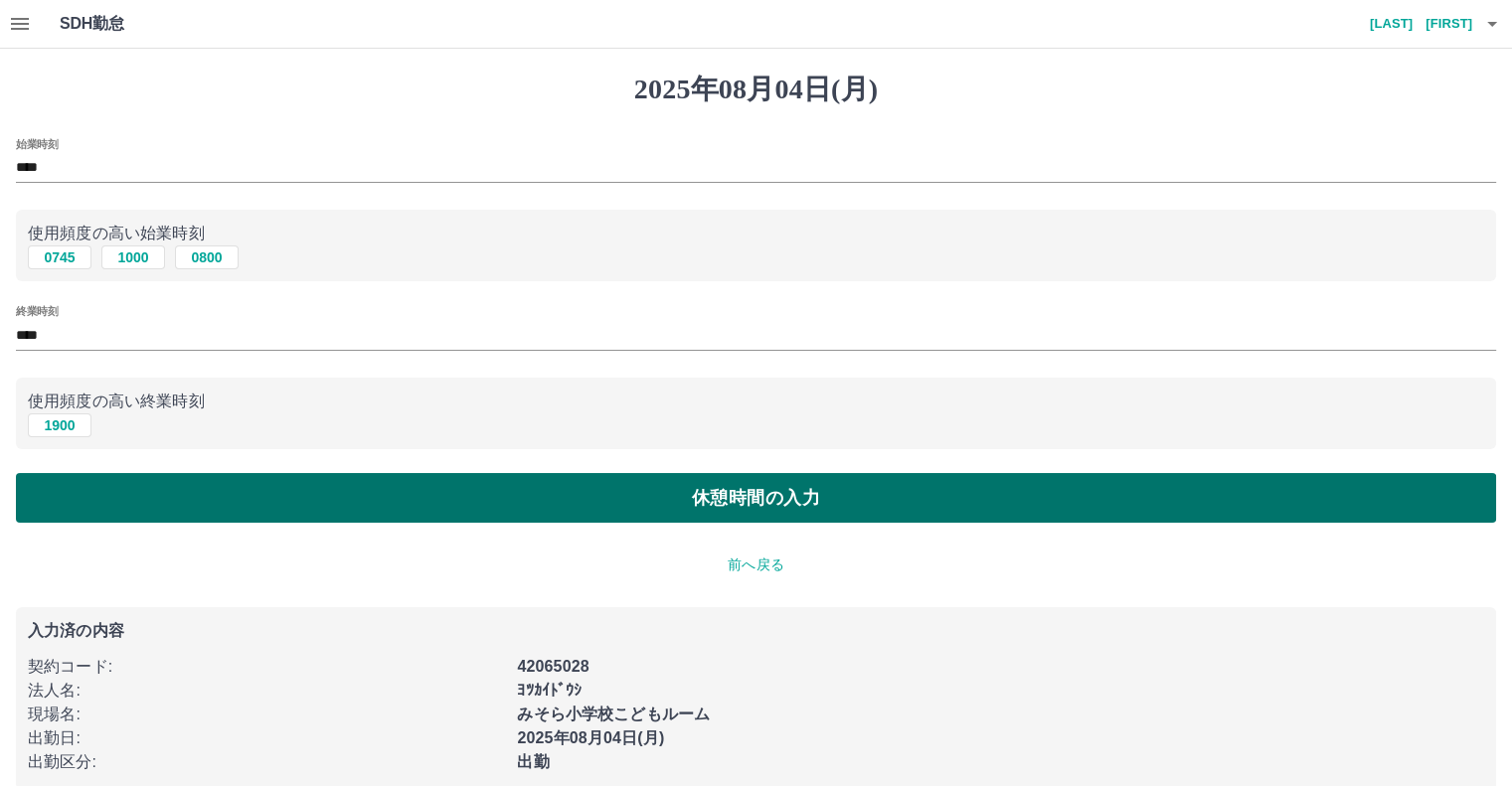 click on "休憩時間の入力" at bounding box center (756, 498) 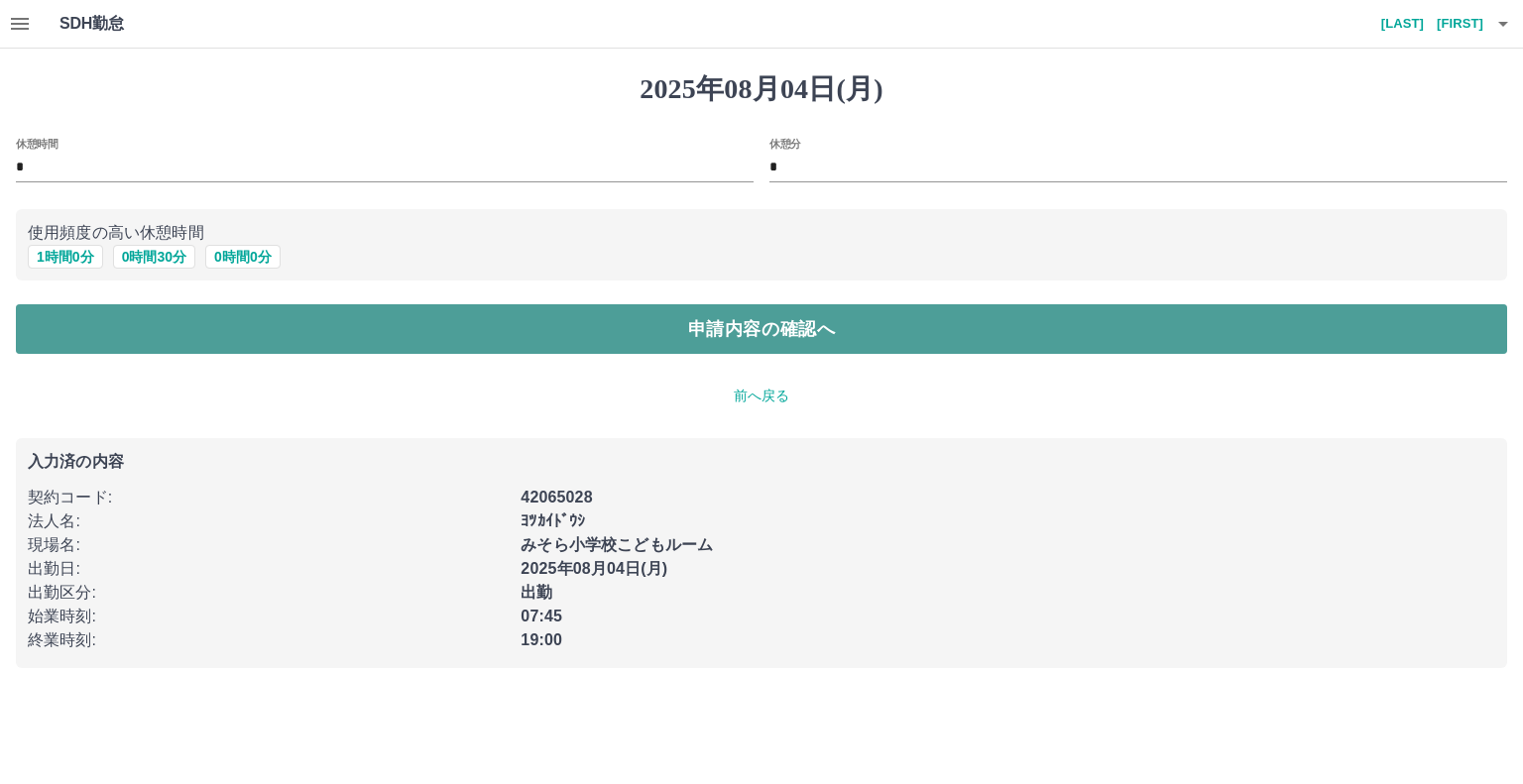 click on "申請内容の確認へ" at bounding box center (762, 329) 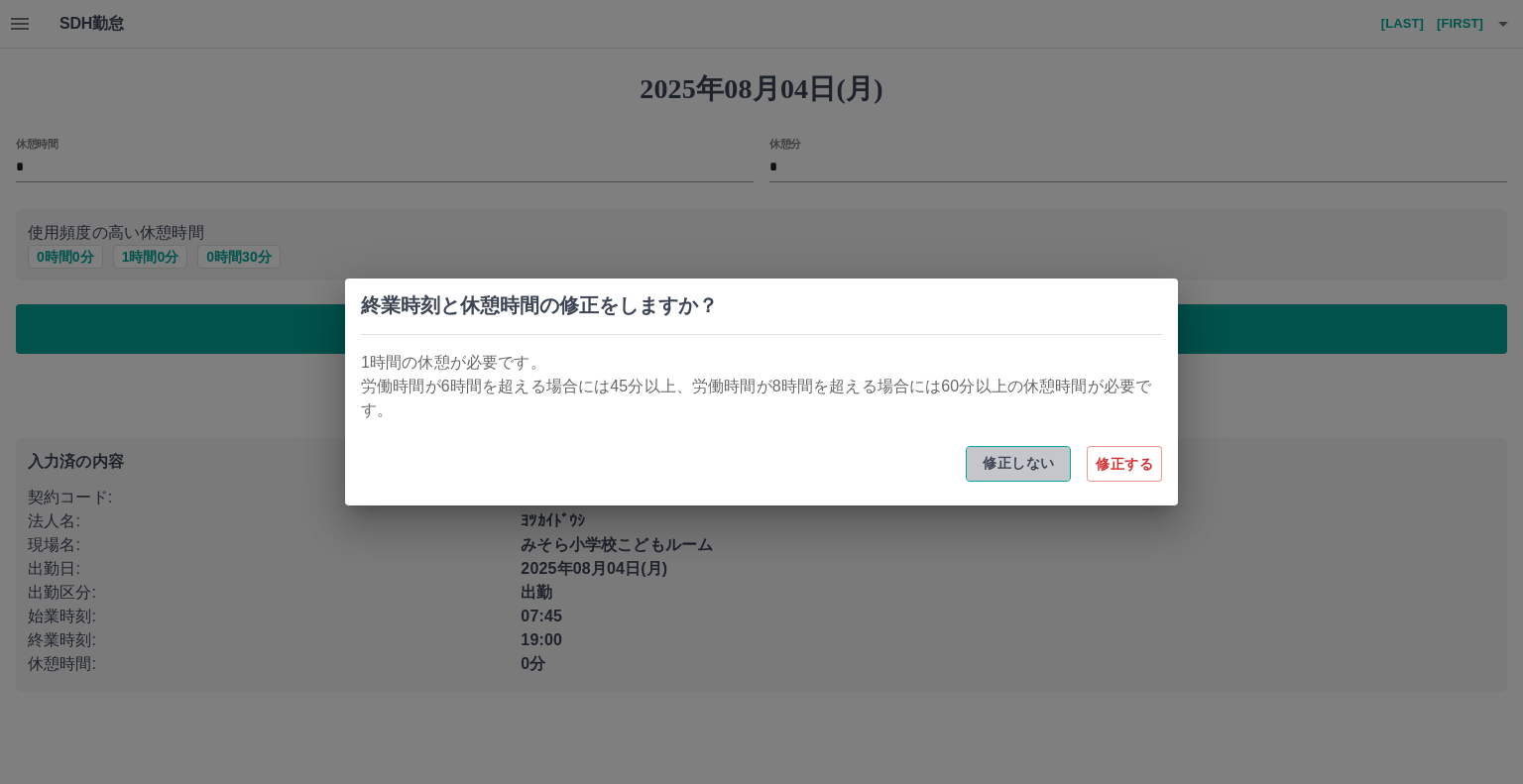 click on "修正しない" at bounding box center (1018, 464) 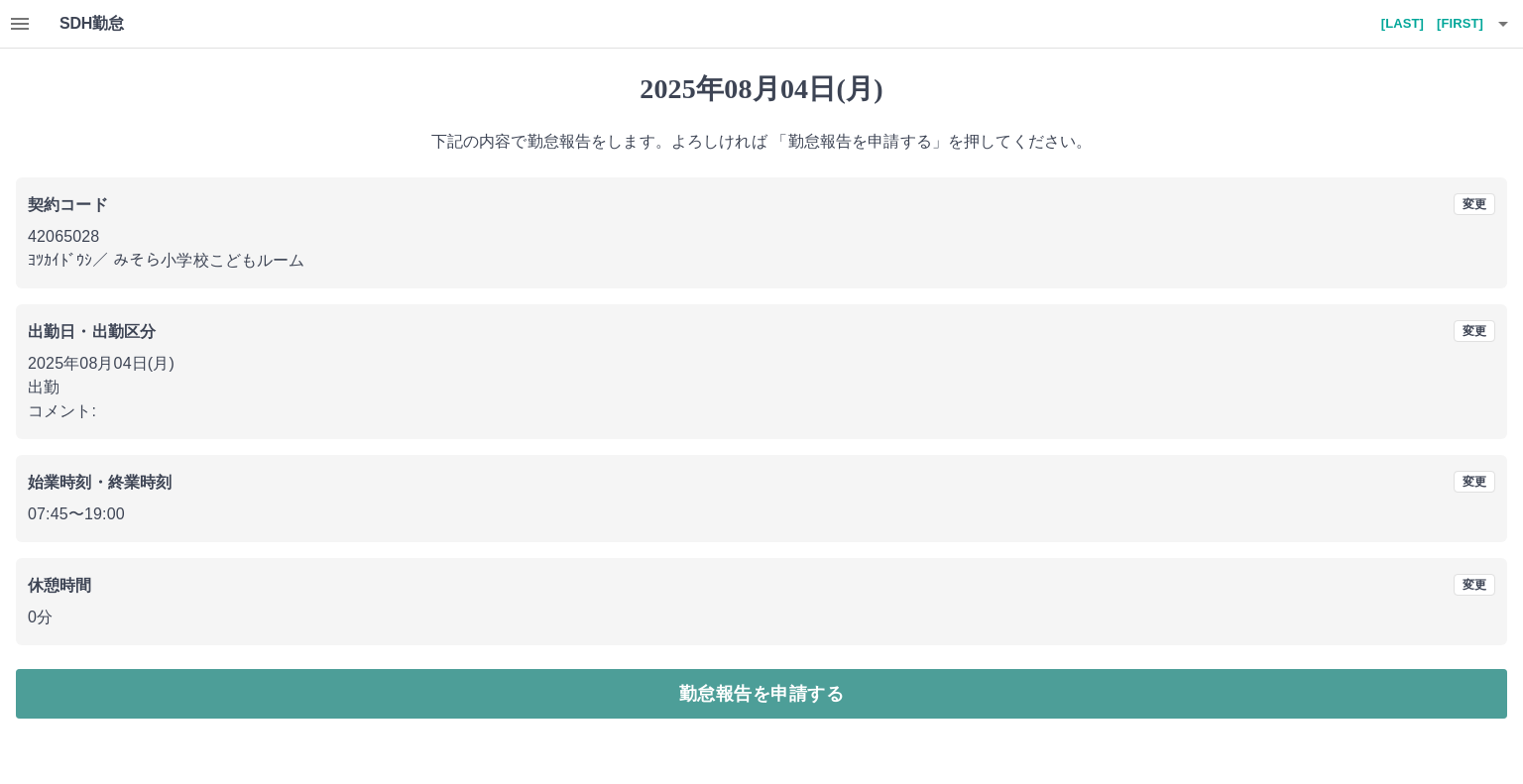 click on "勤怠報告を申請する" at bounding box center [762, 694] 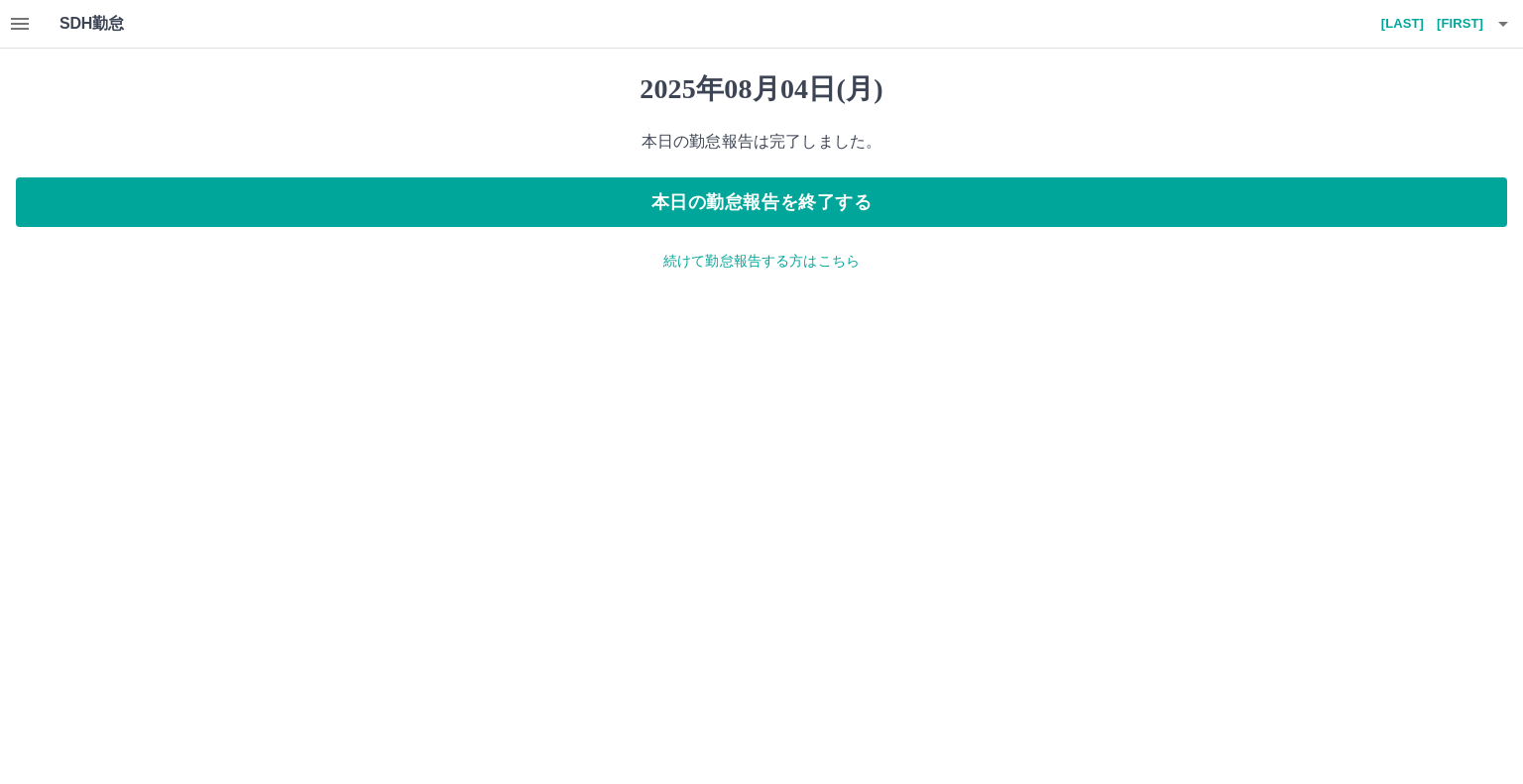 click 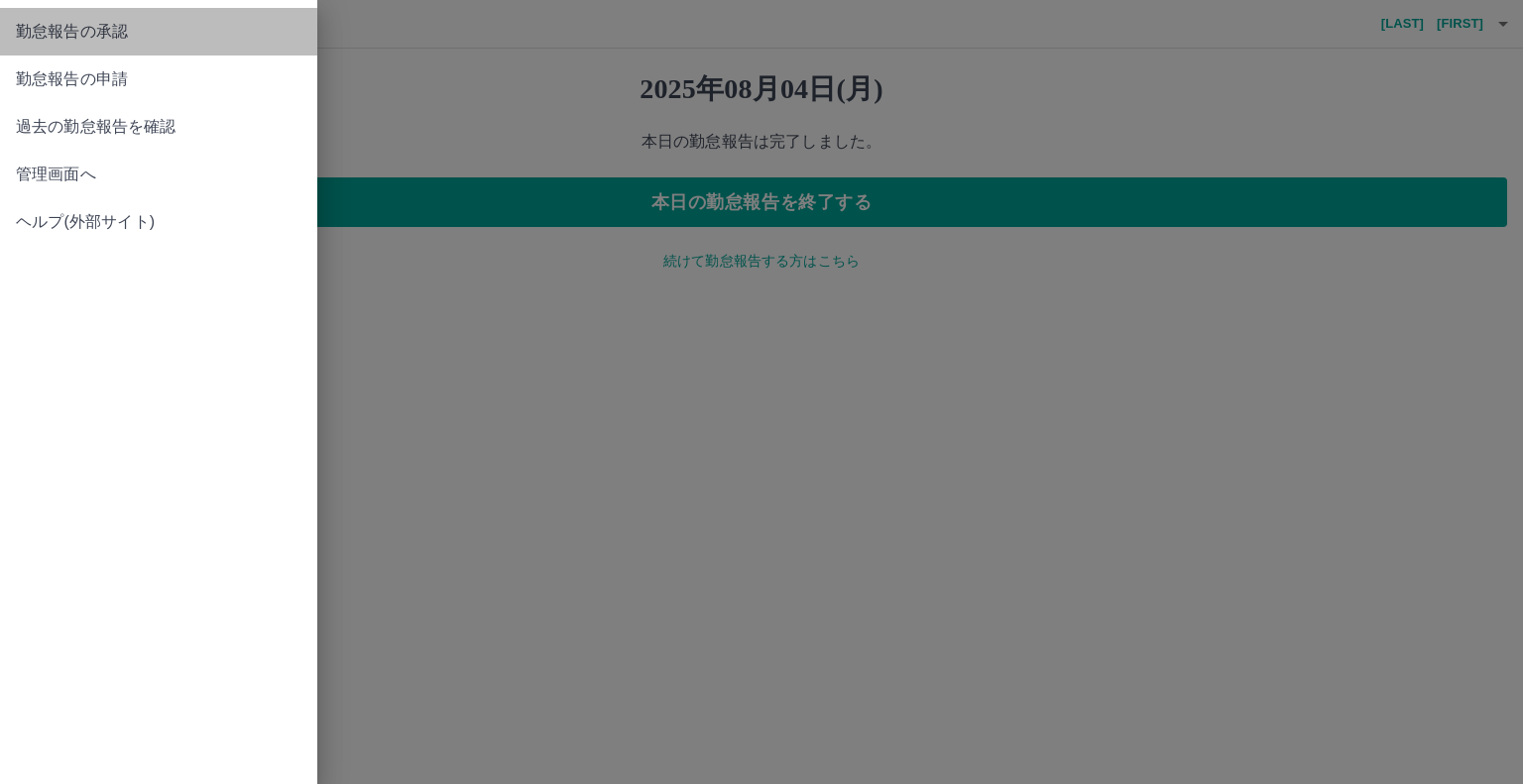 click on "勤怠報告の承認" at bounding box center [159, 32] 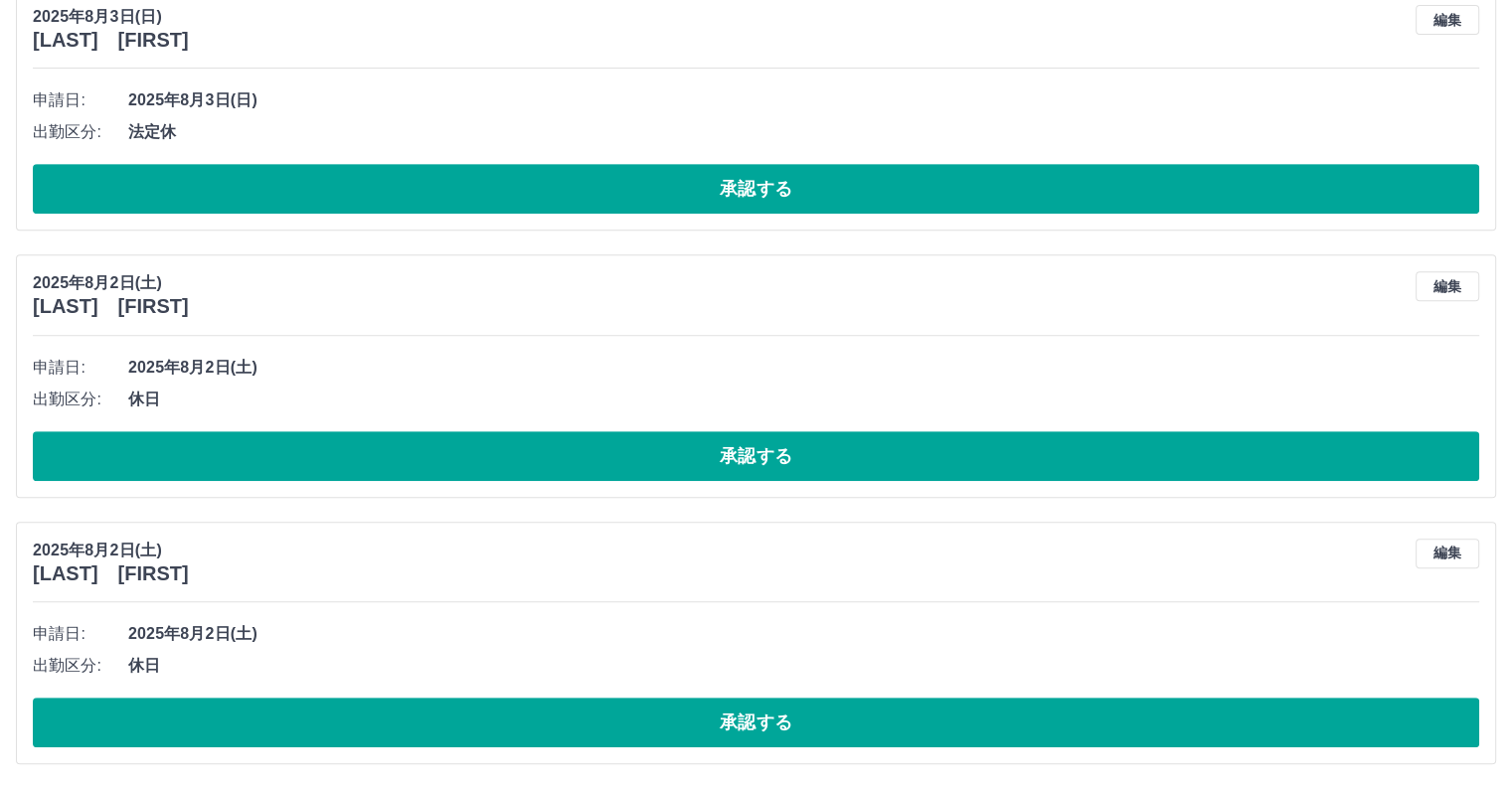scroll, scrollTop: 799, scrollLeft: 0, axis: vertical 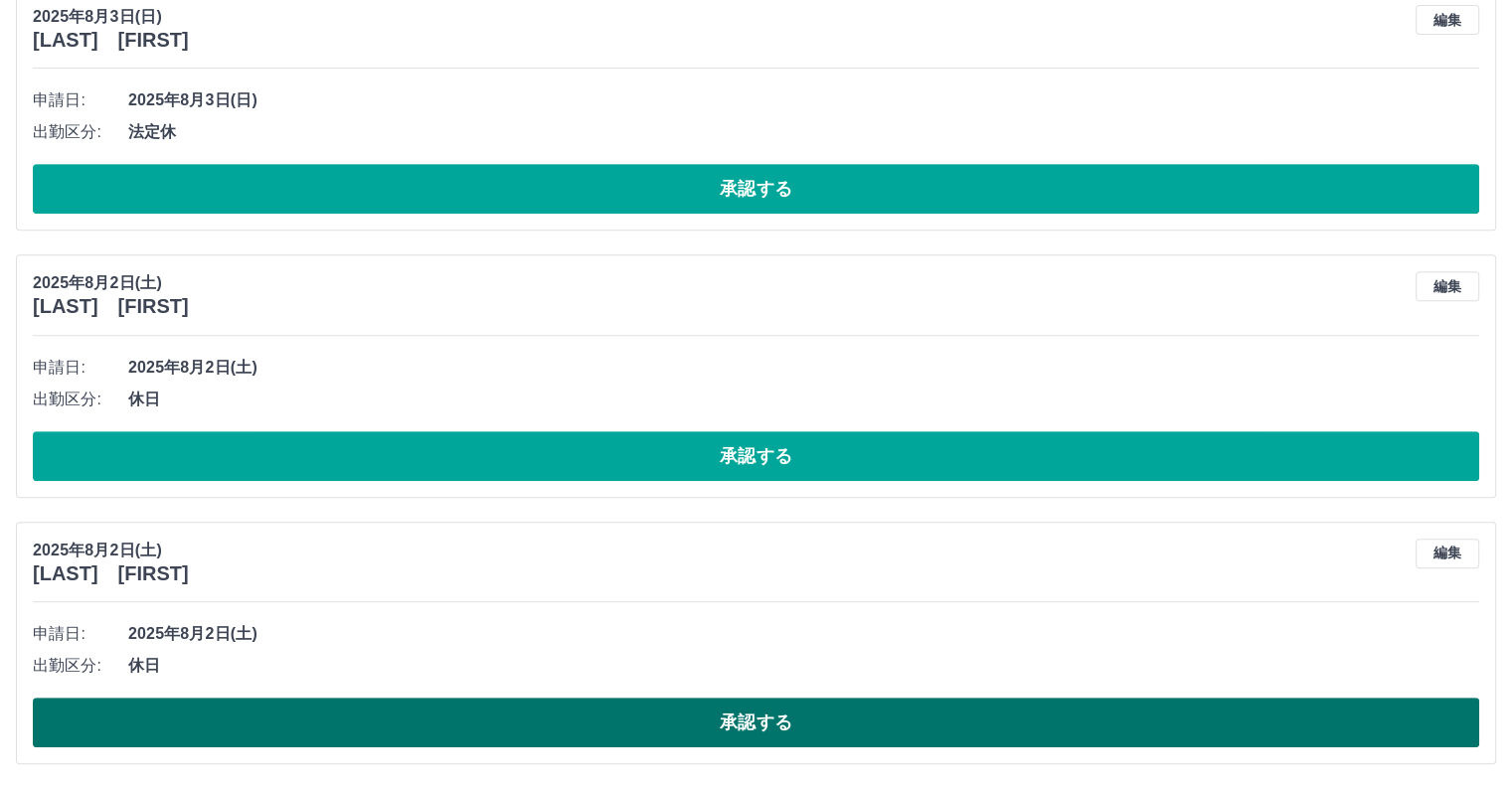 click on "承認する" at bounding box center [756, 722] 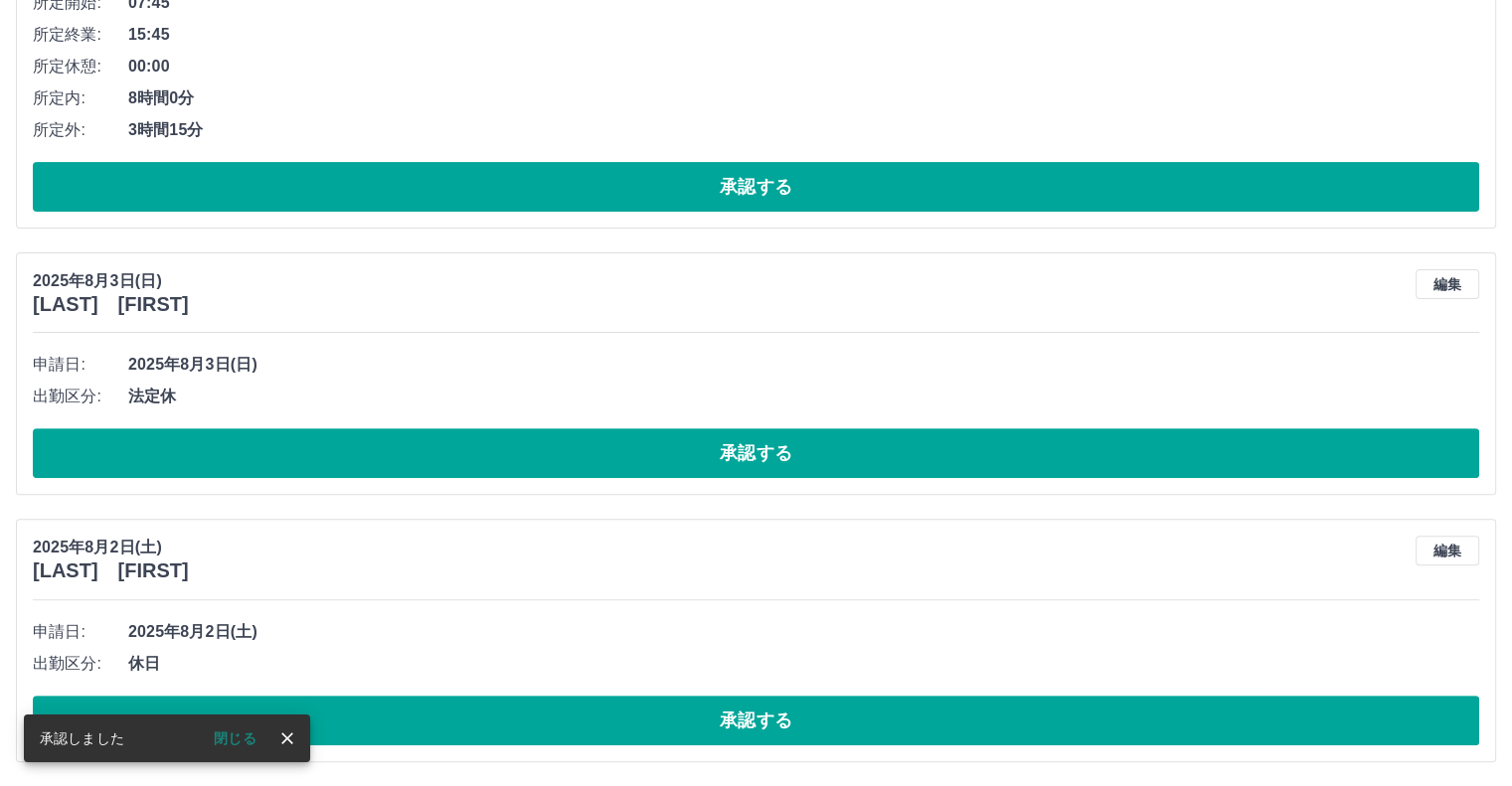 scroll, scrollTop: 533, scrollLeft: 0, axis: vertical 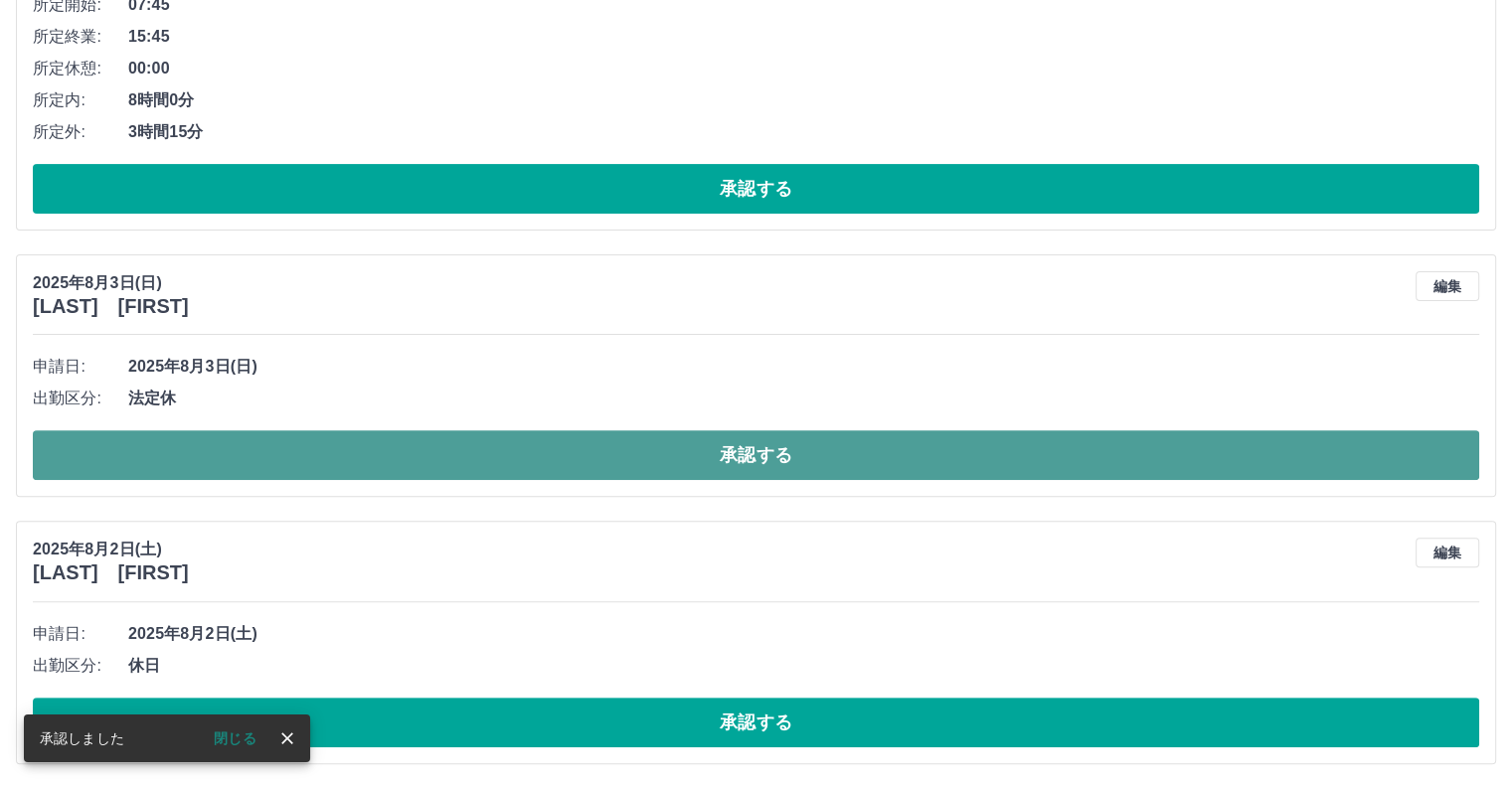 click on "承認する" at bounding box center [756, 455] 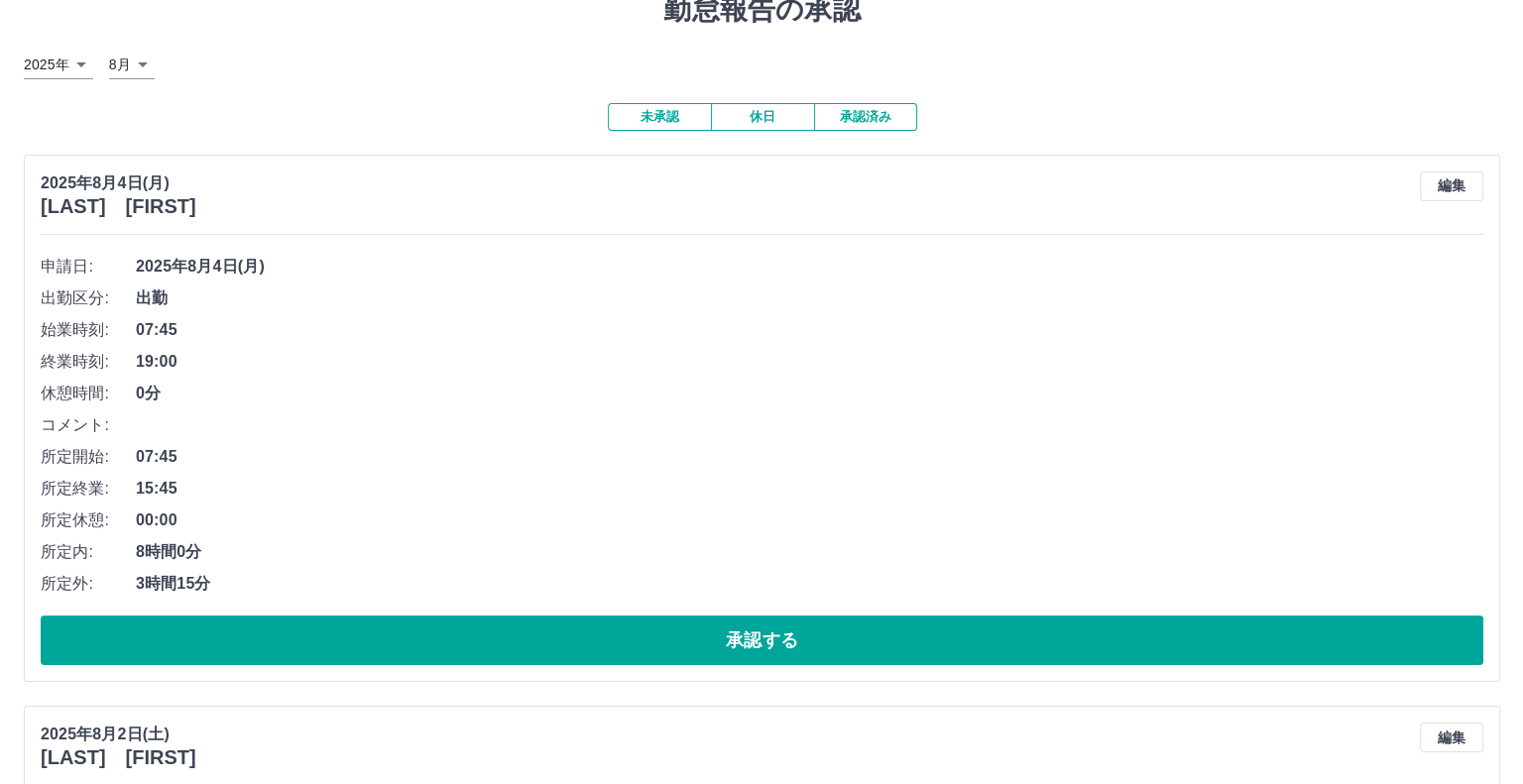 scroll, scrollTop: 0, scrollLeft: 0, axis: both 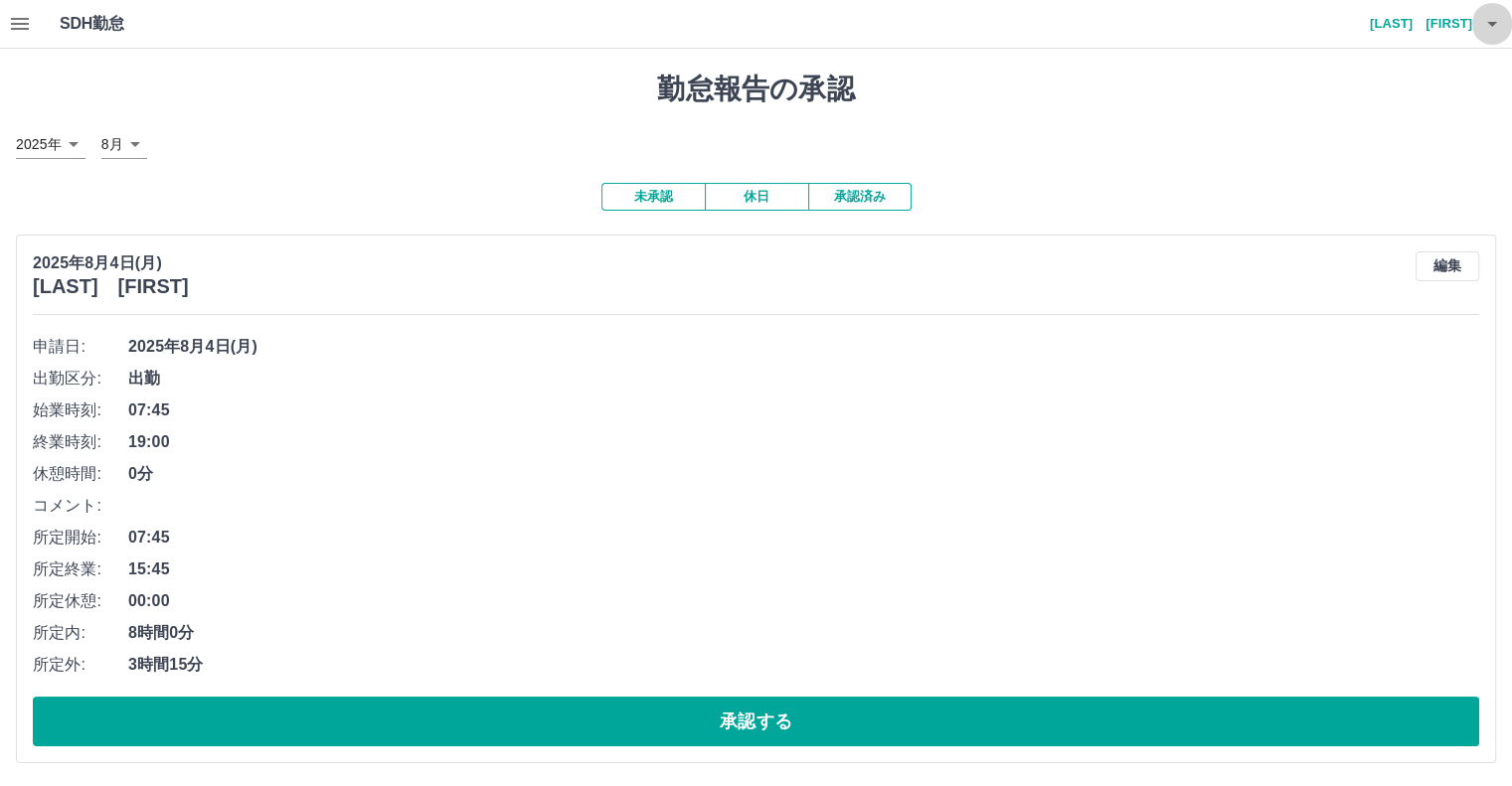 click 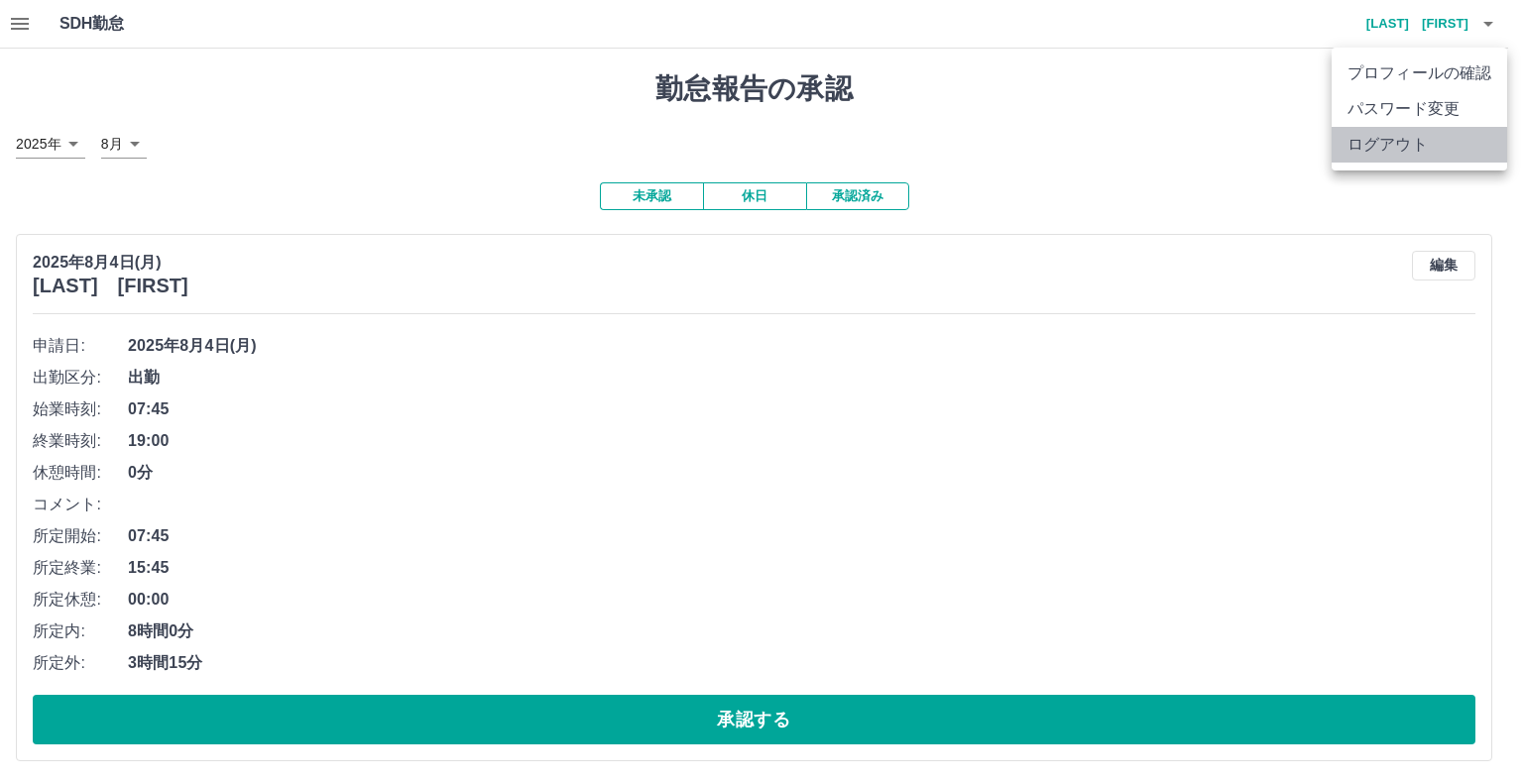 click on "ログアウト" at bounding box center (1419, 145) 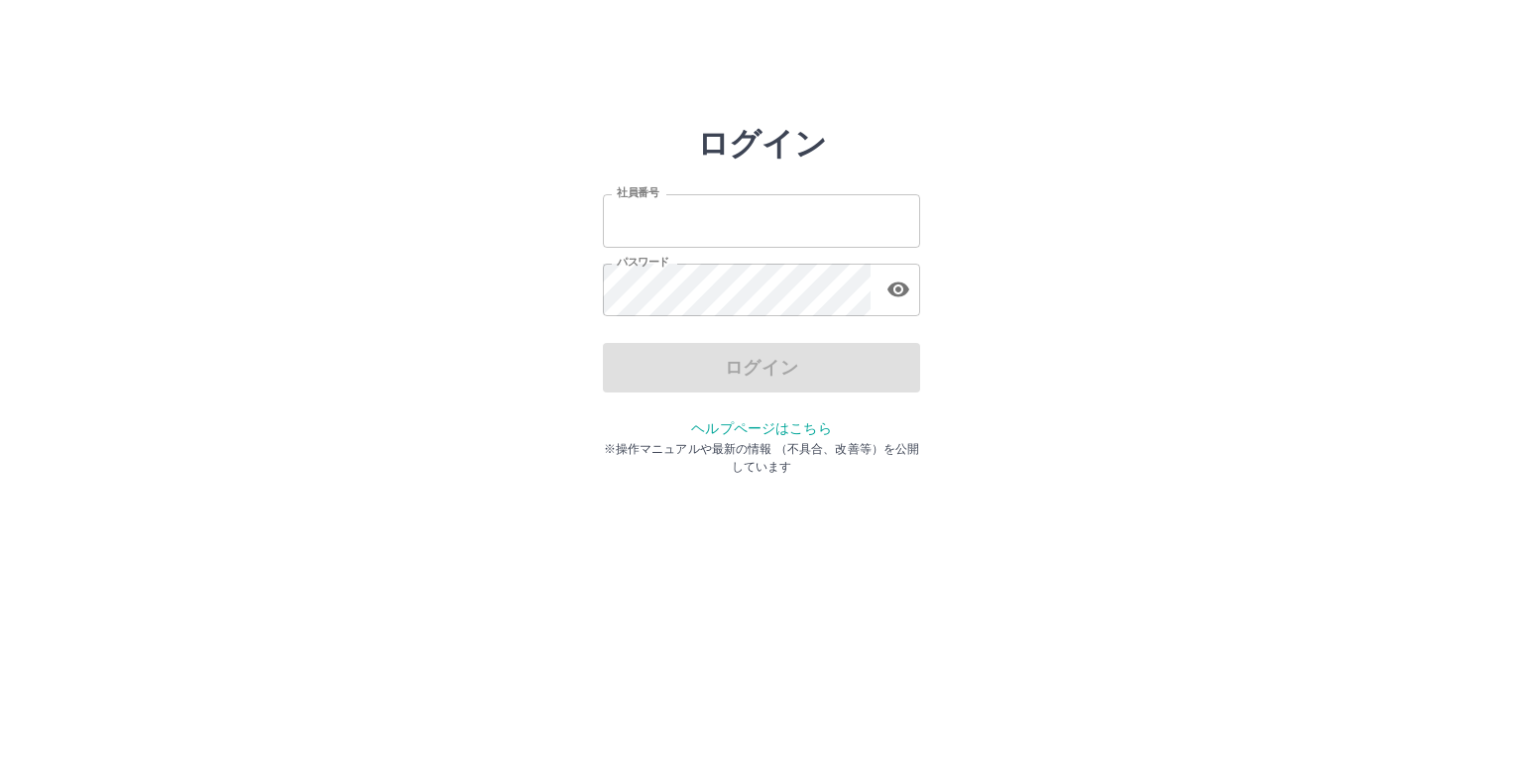 scroll, scrollTop: 0, scrollLeft: 0, axis: both 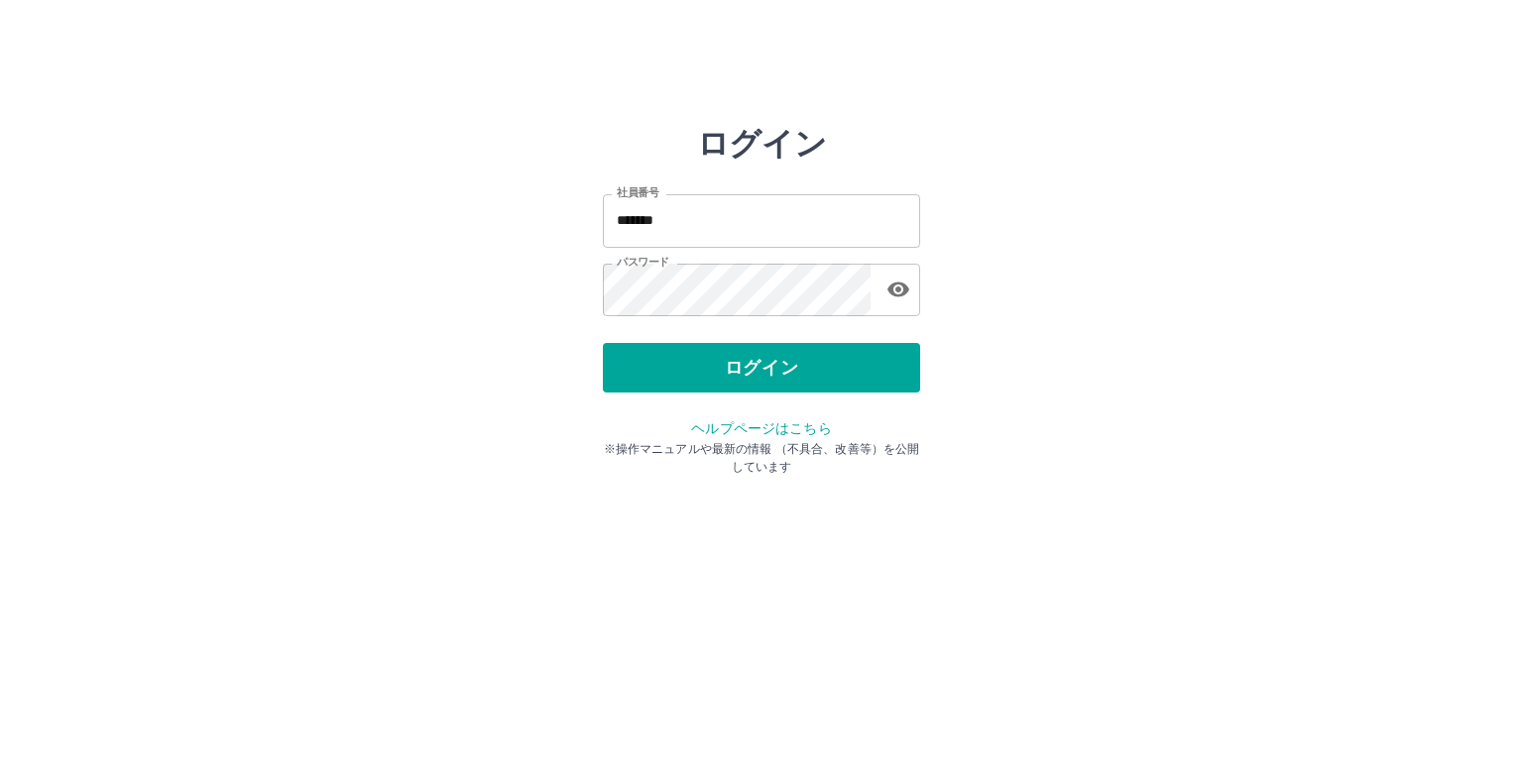 click on "ログイン" at bounding box center (762, 368) 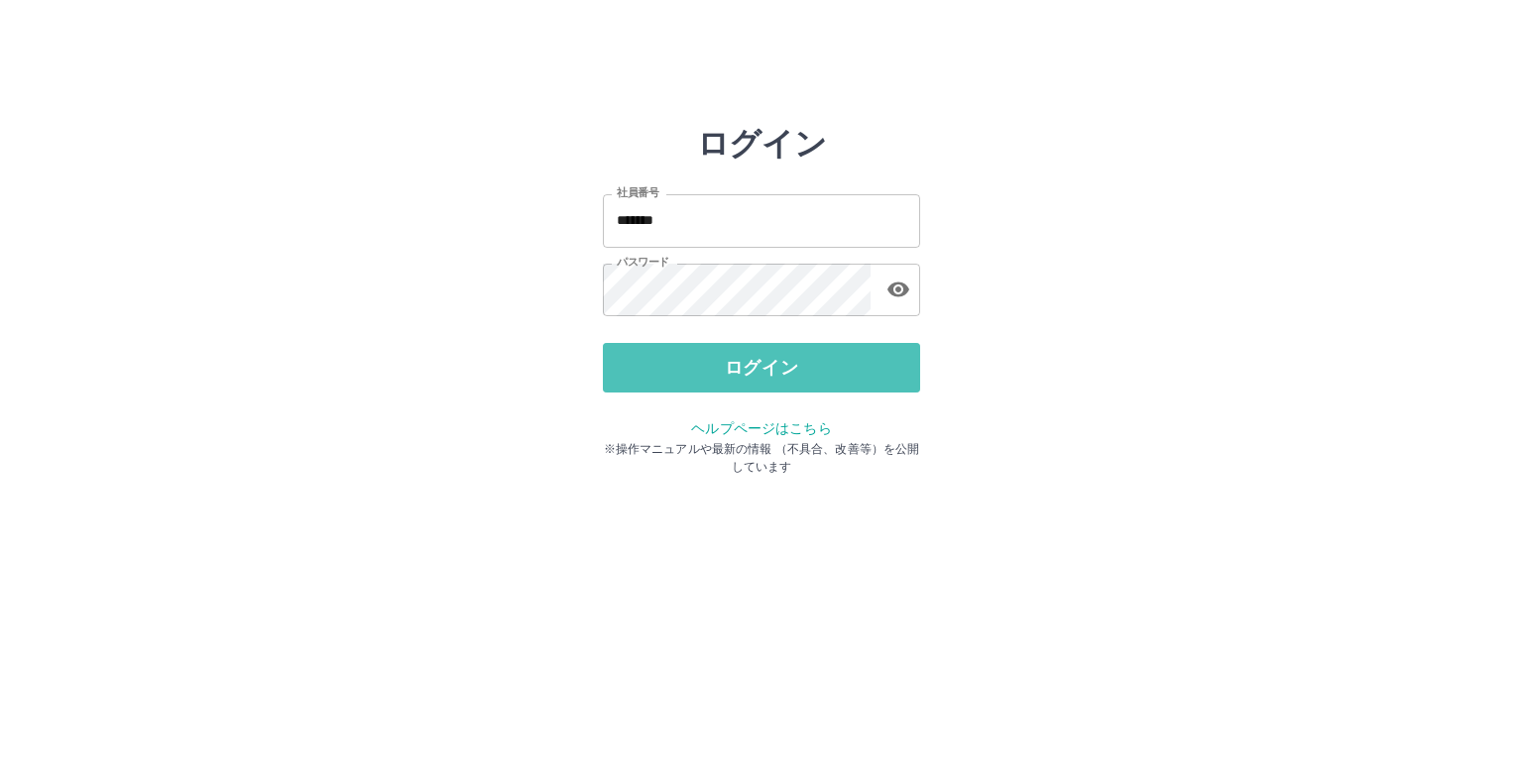 click on "ログイン" at bounding box center [762, 368] 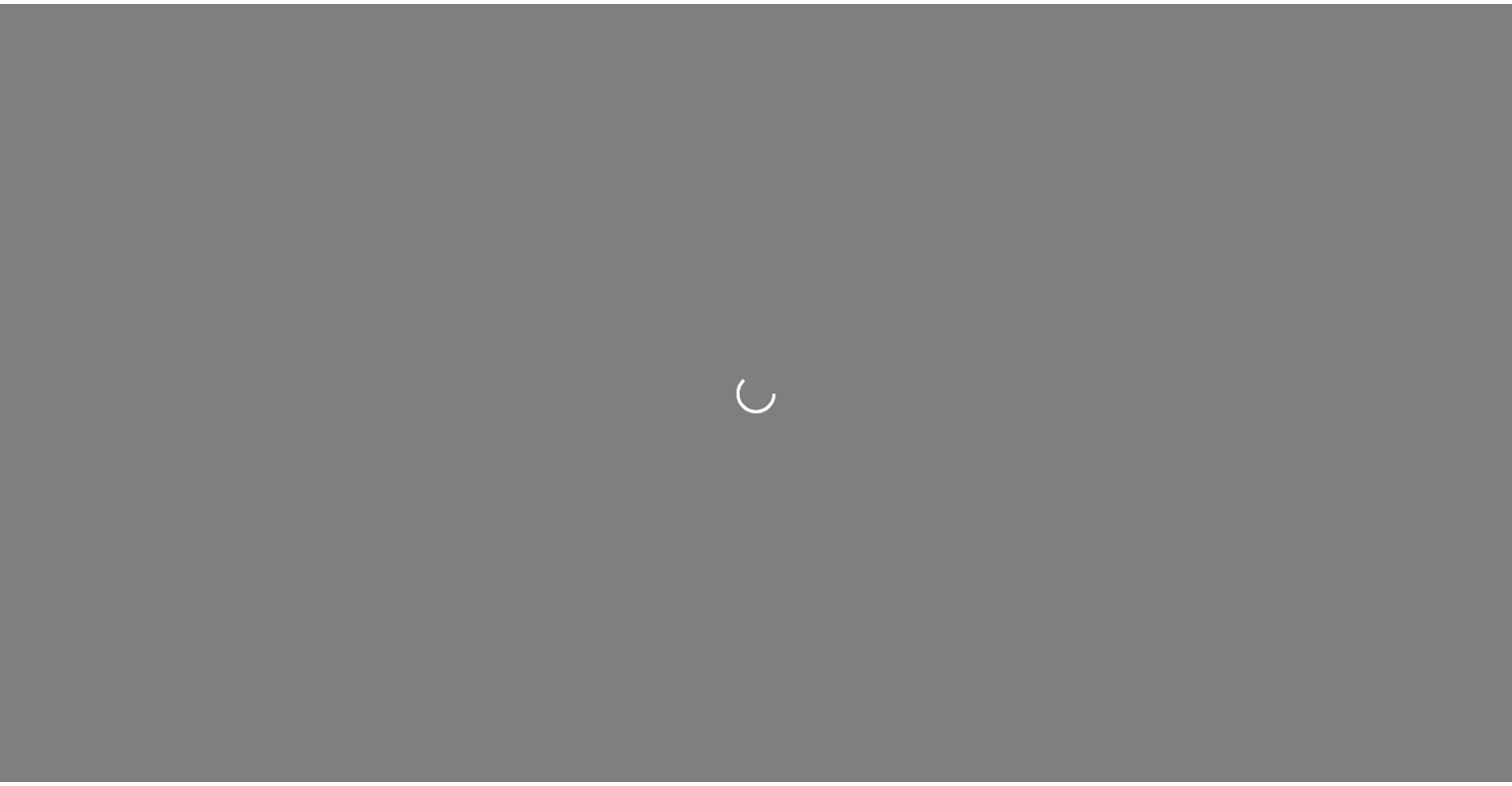 scroll, scrollTop: 0, scrollLeft: 0, axis: both 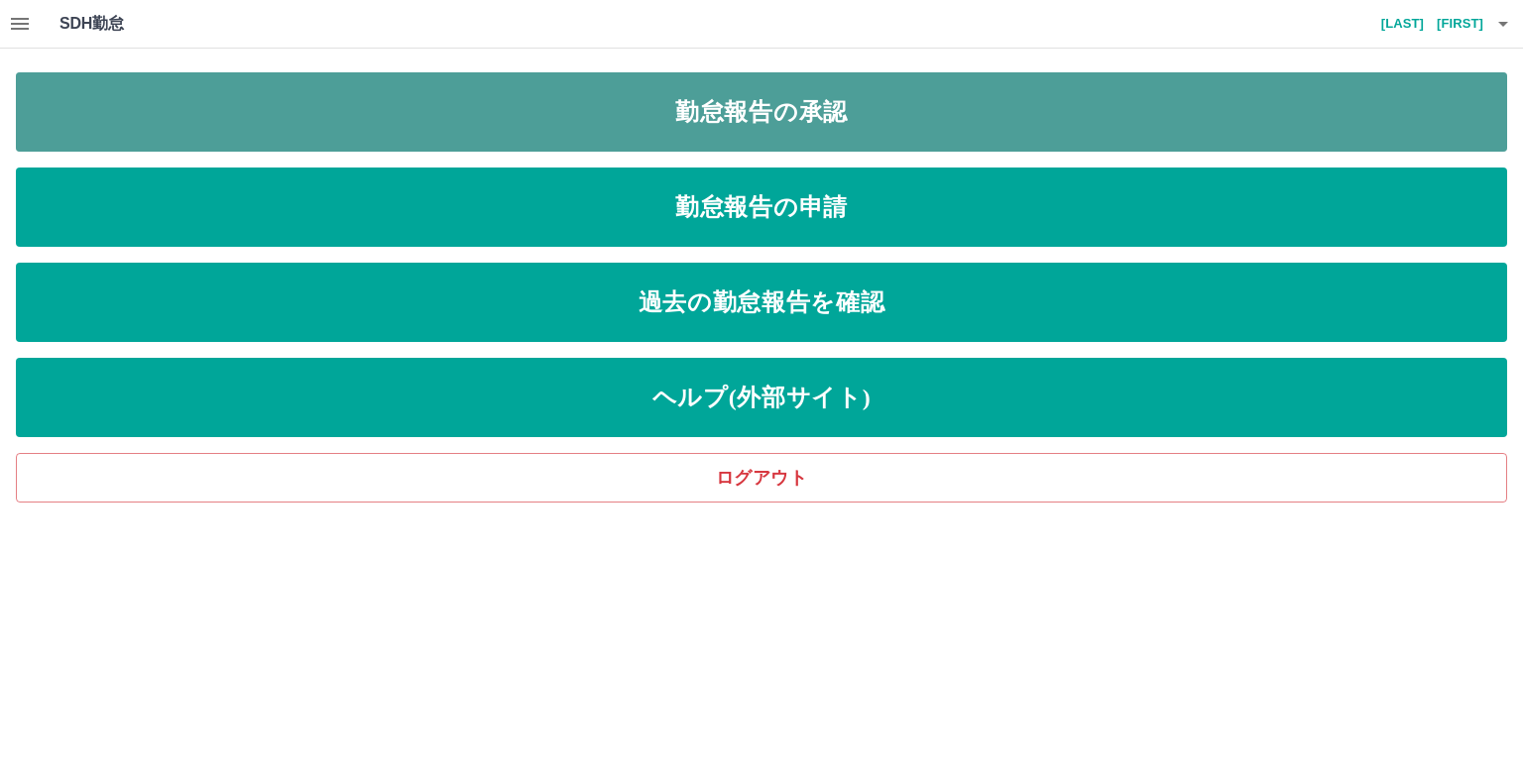 click on "勤怠報告の承認" at bounding box center [762, 112] 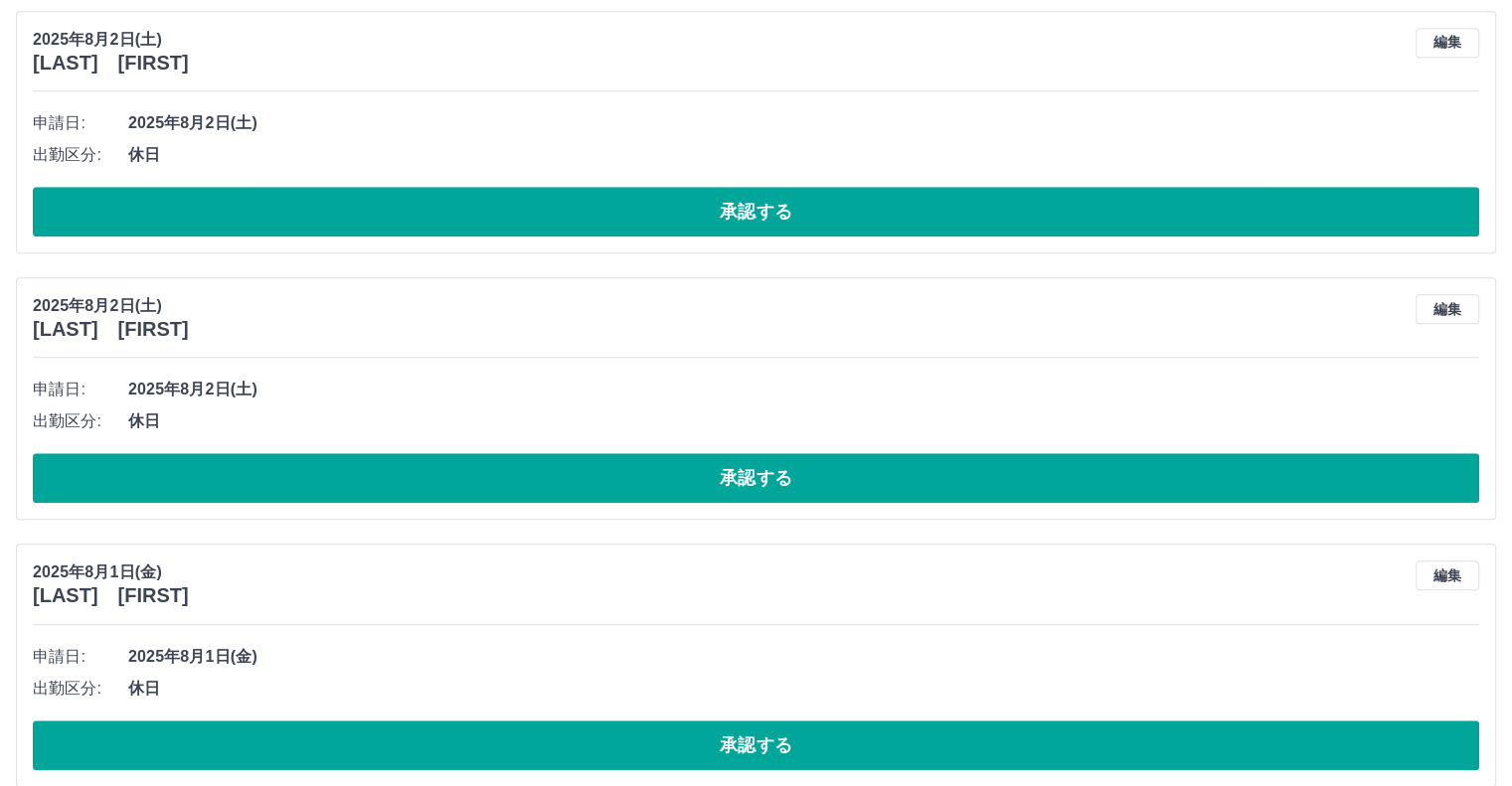 scroll, scrollTop: 1618, scrollLeft: 0, axis: vertical 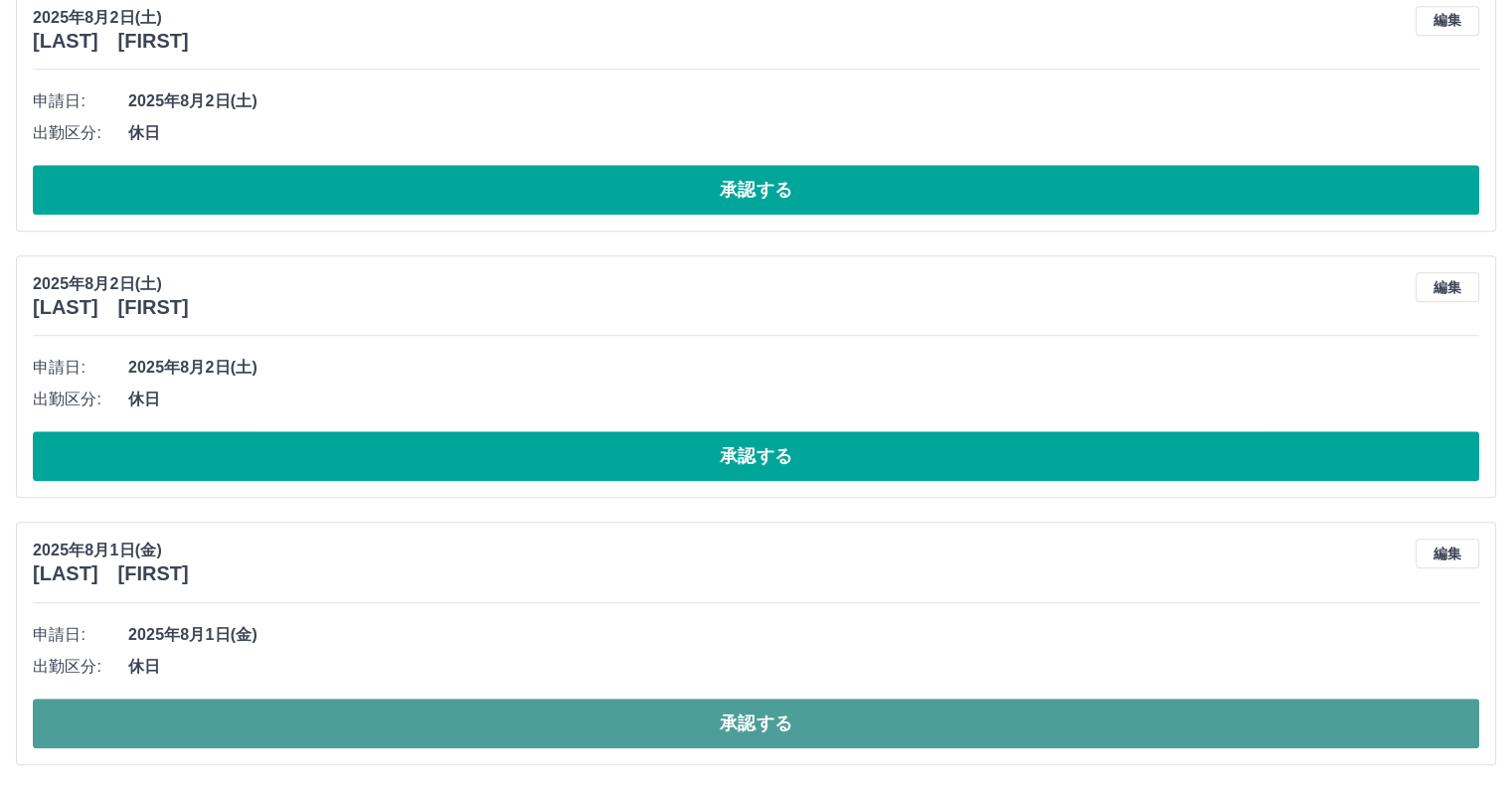 click on "承認する" at bounding box center (756, 723) 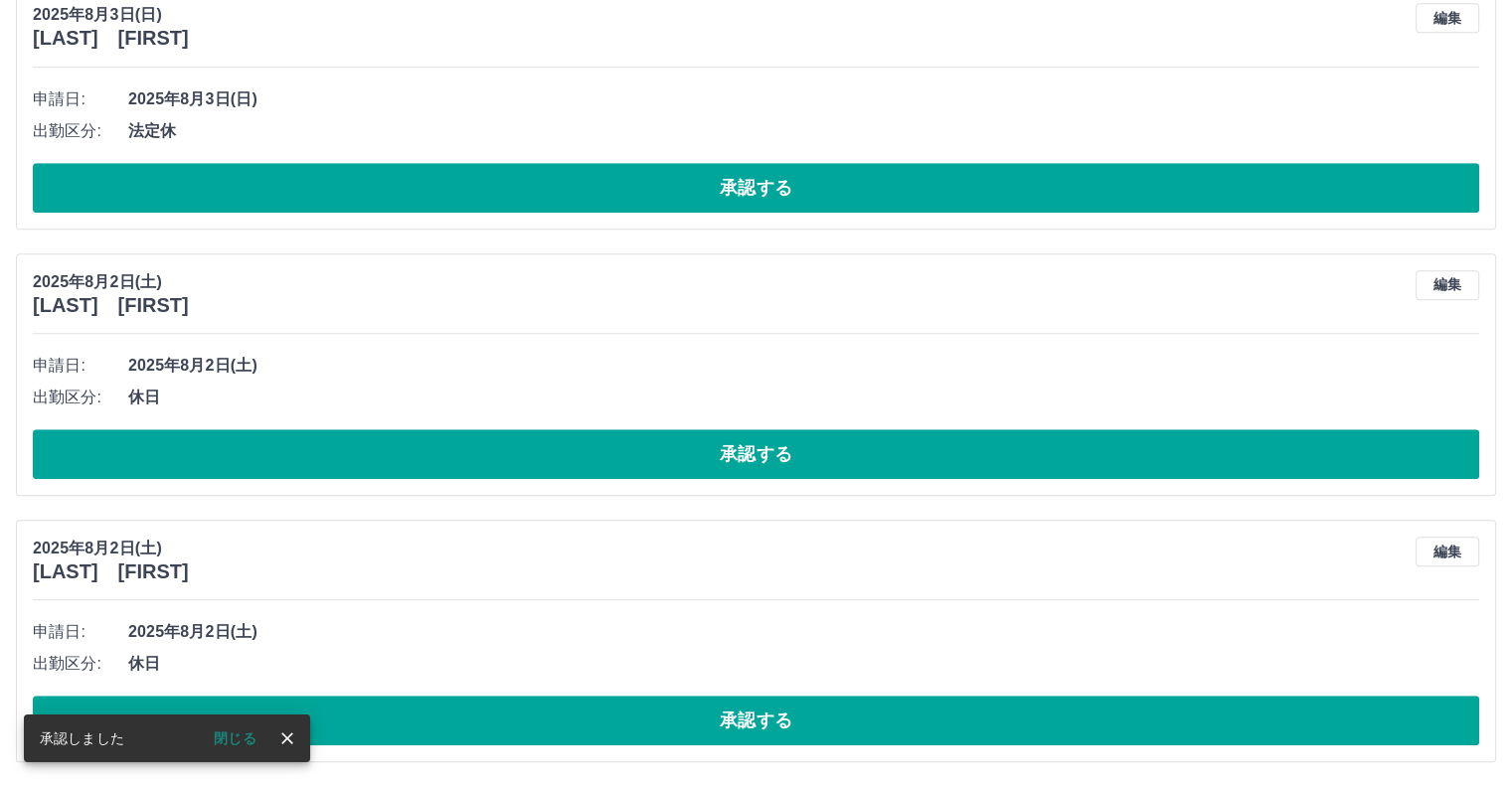 scroll, scrollTop: 1351, scrollLeft: 0, axis: vertical 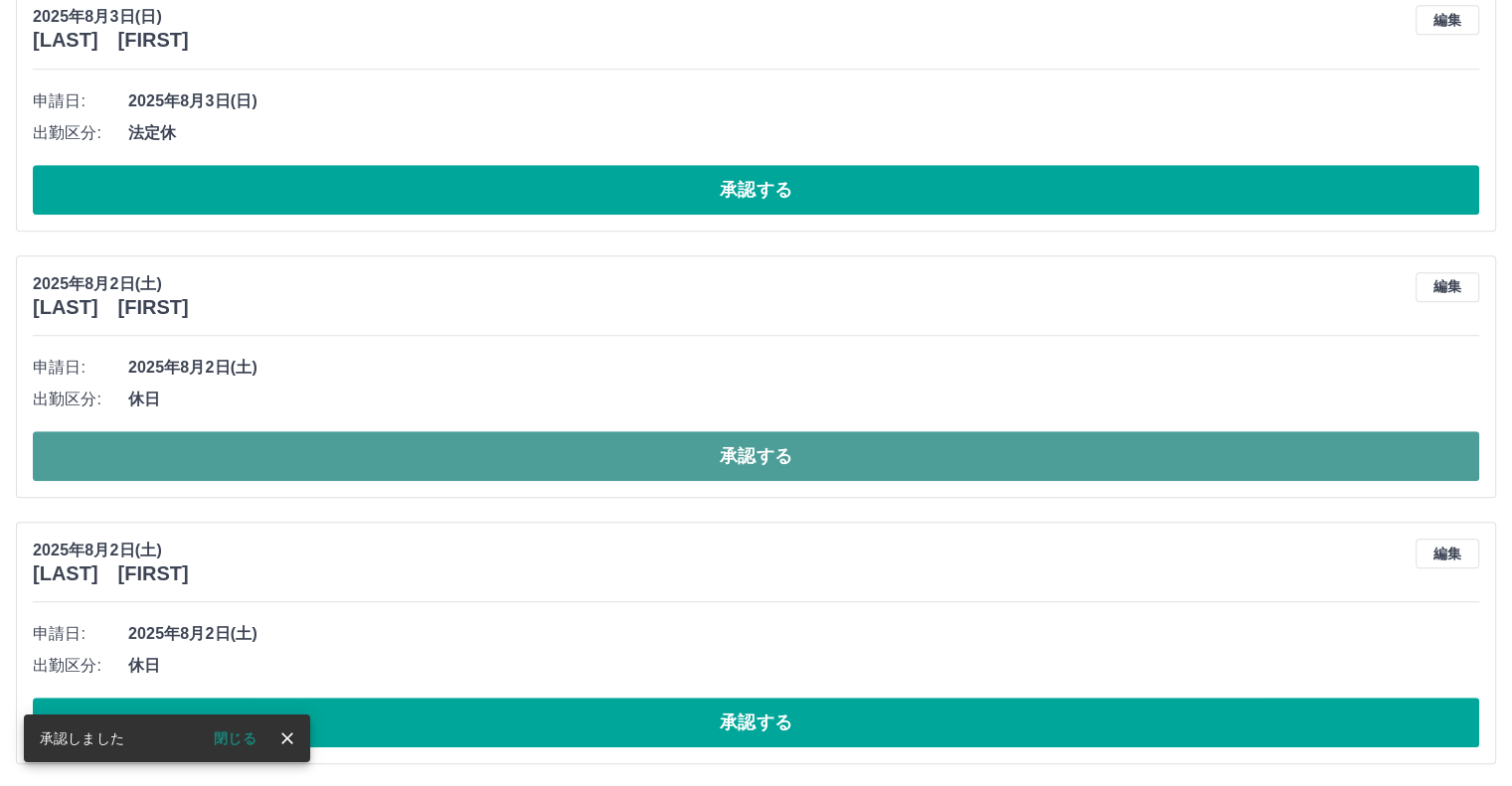 click on "承認する" at bounding box center [756, 456] 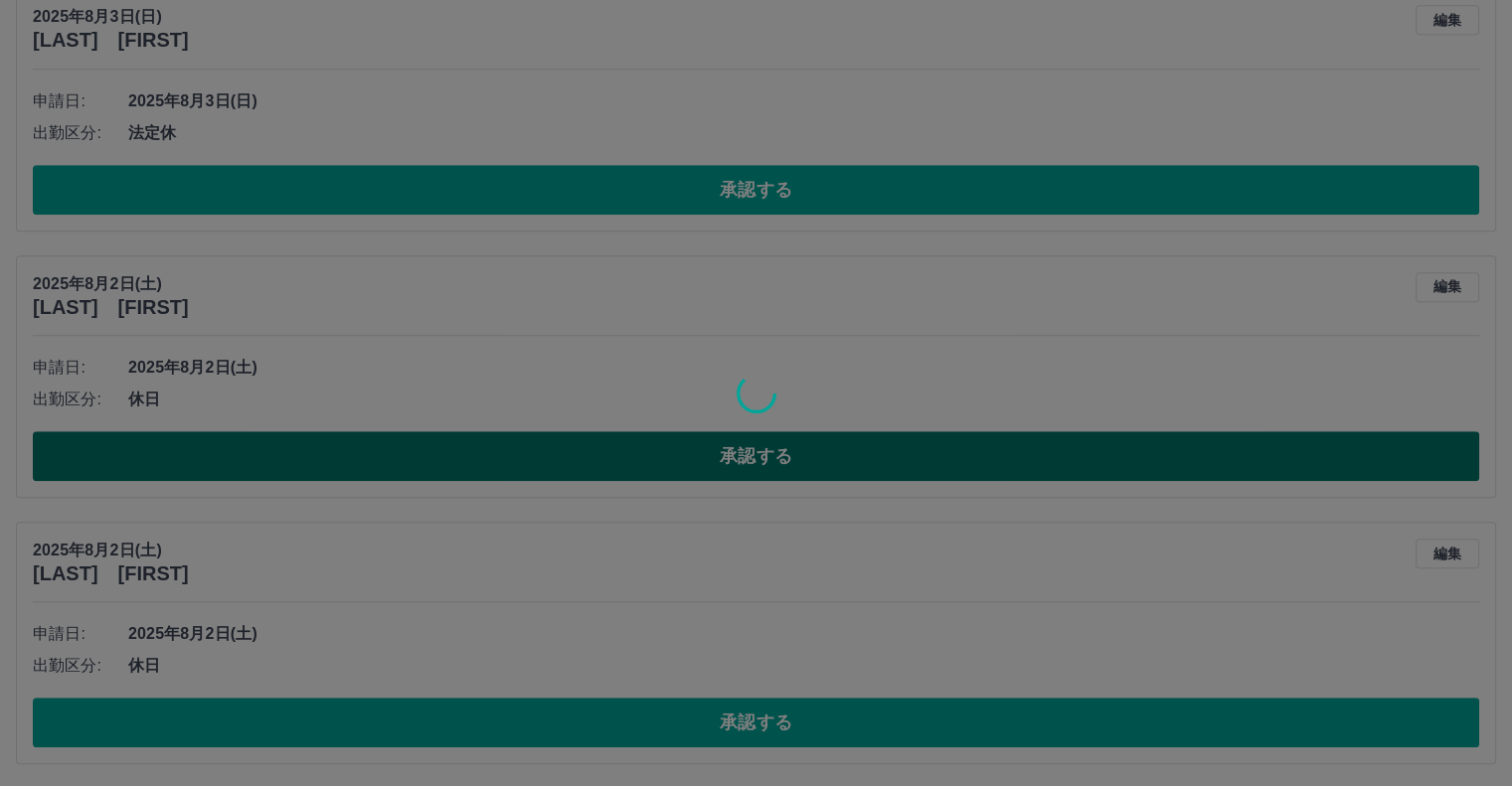 scroll, scrollTop: 1085, scrollLeft: 0, axis: vertical 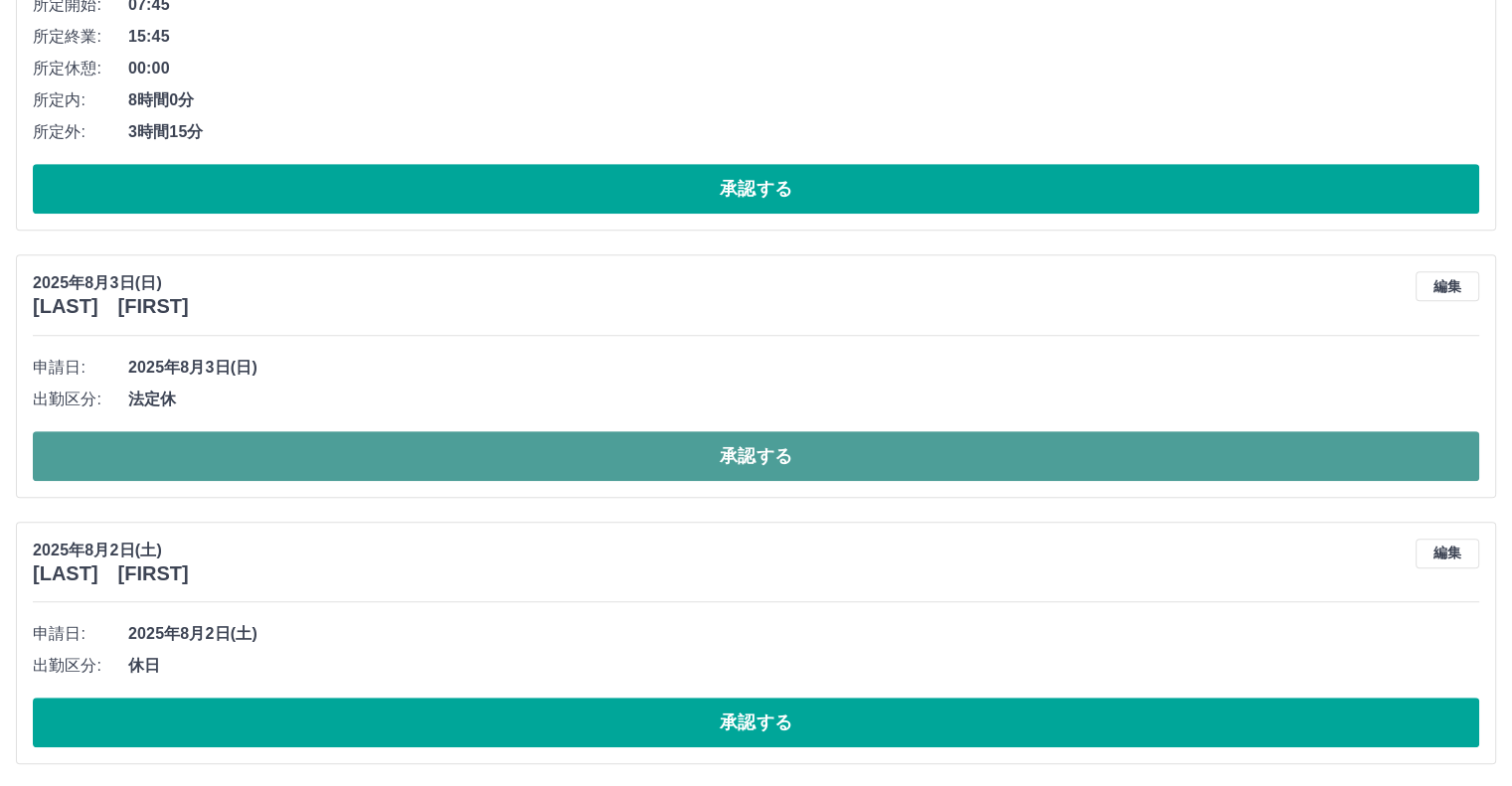 click on "承認する" at bounding box center [756, 456] 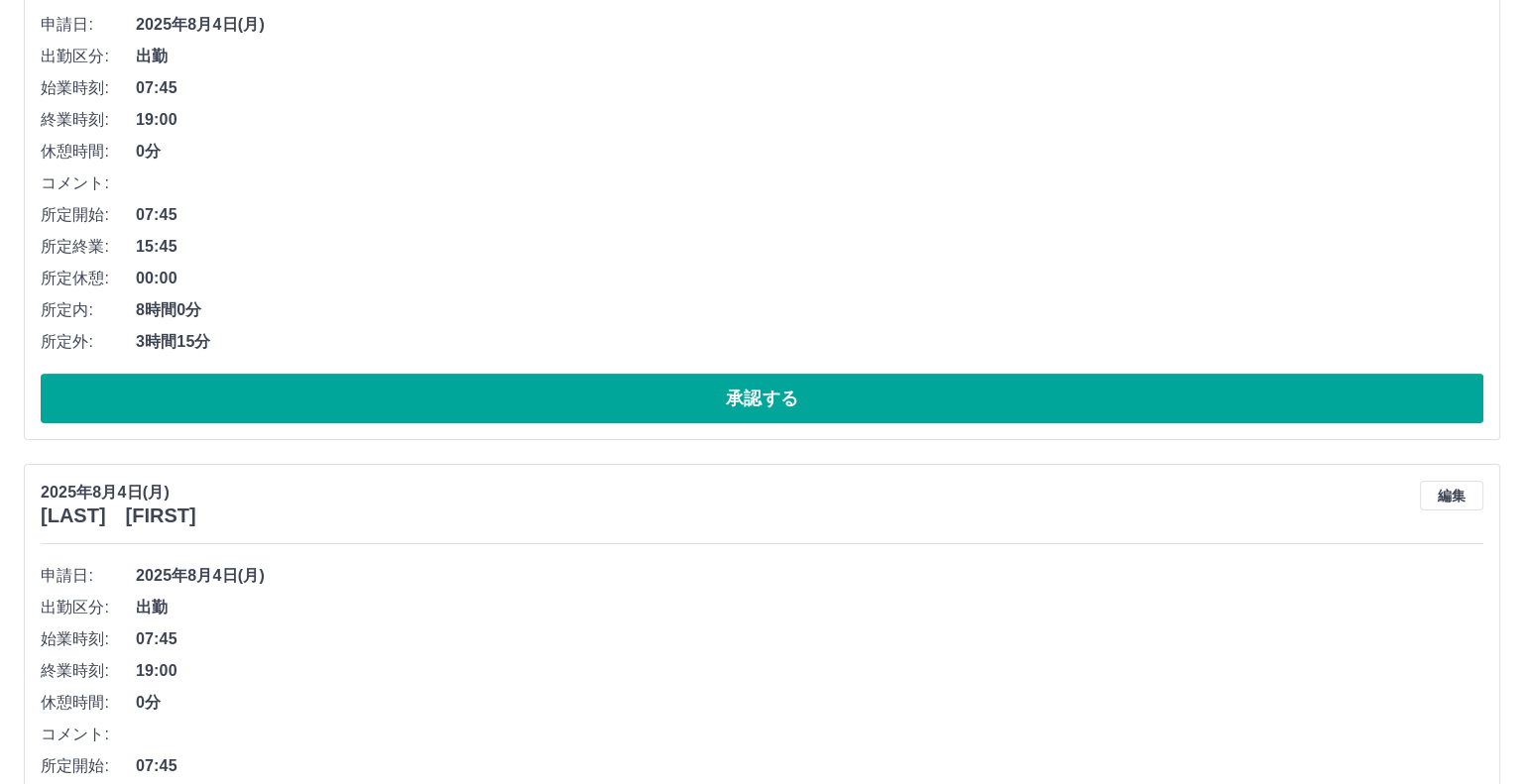 scroll, scrollTop: 0, scrollLeft: 0, axis: both 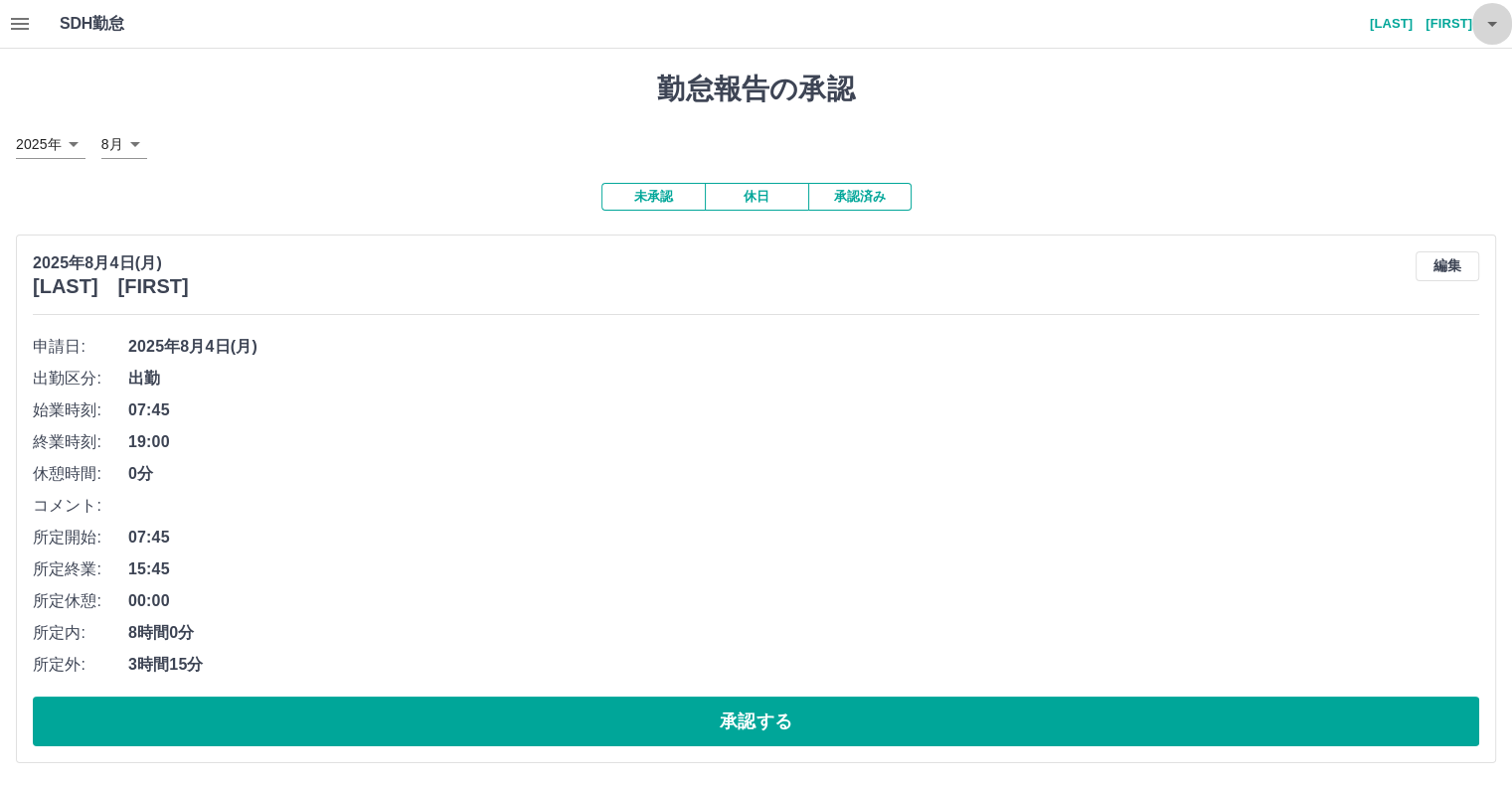 click 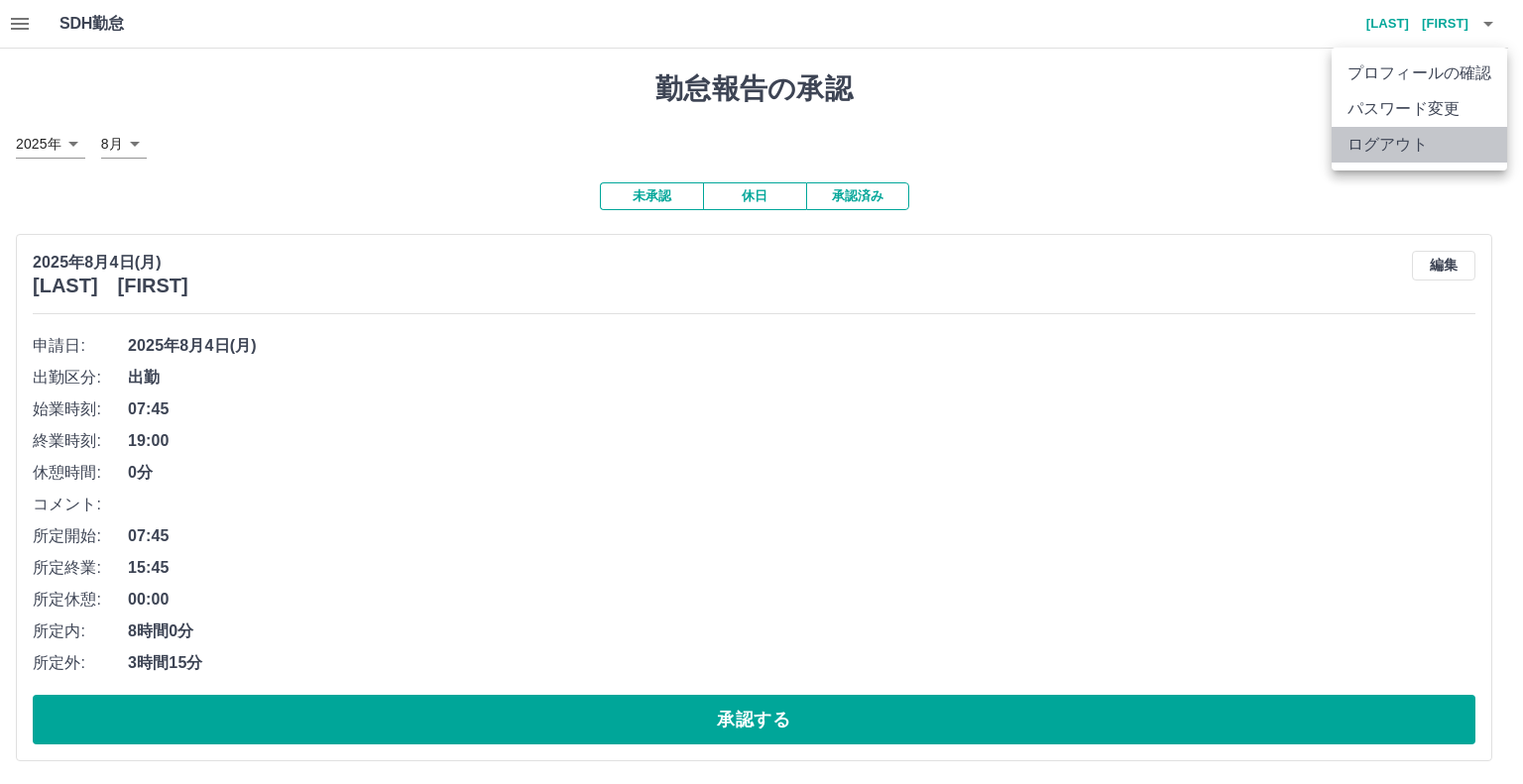 click on "ログアウト" at bounding box center [1419, 145] 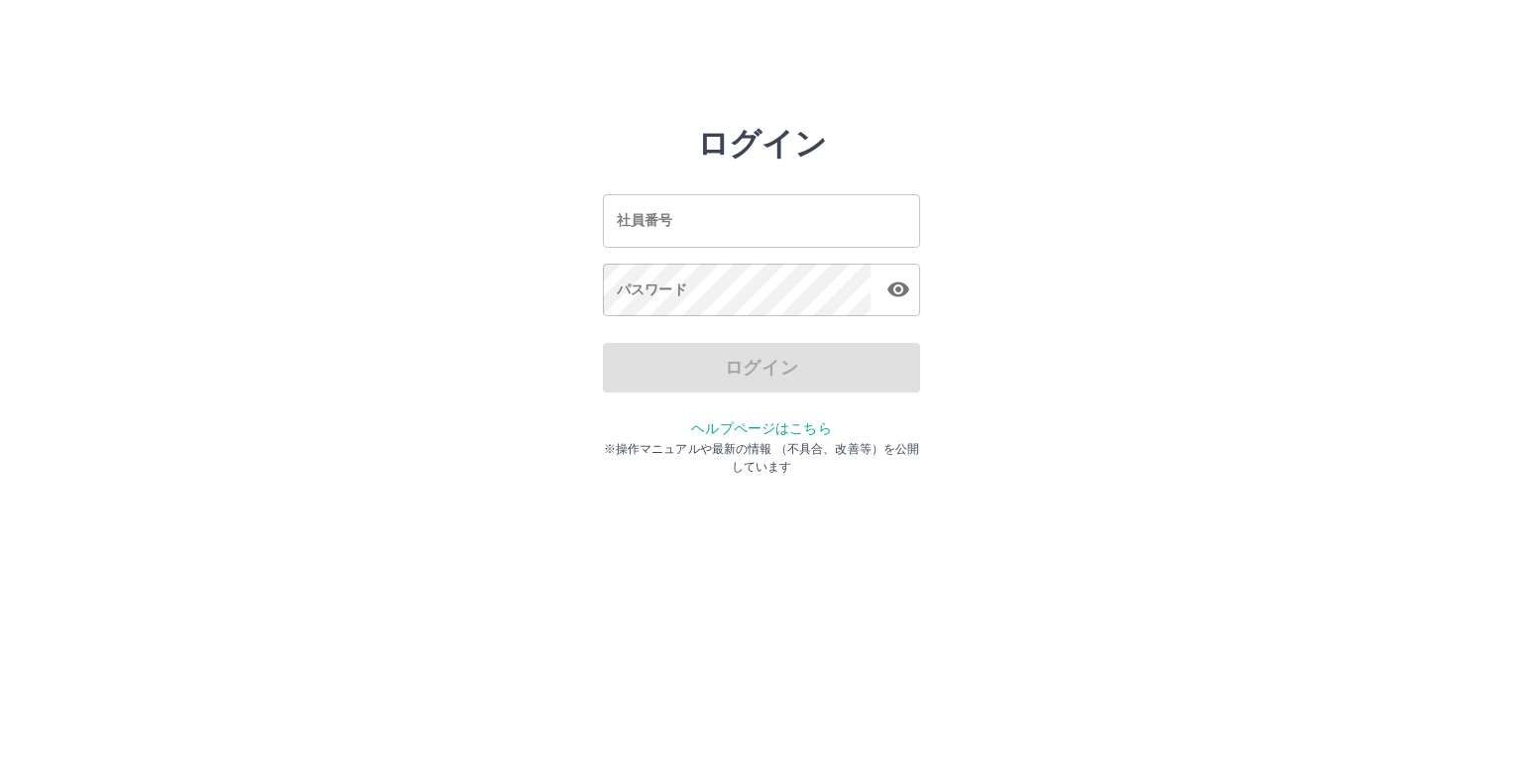 scroll, scrollTop: 0, scrollLeft: 0, axis: both 